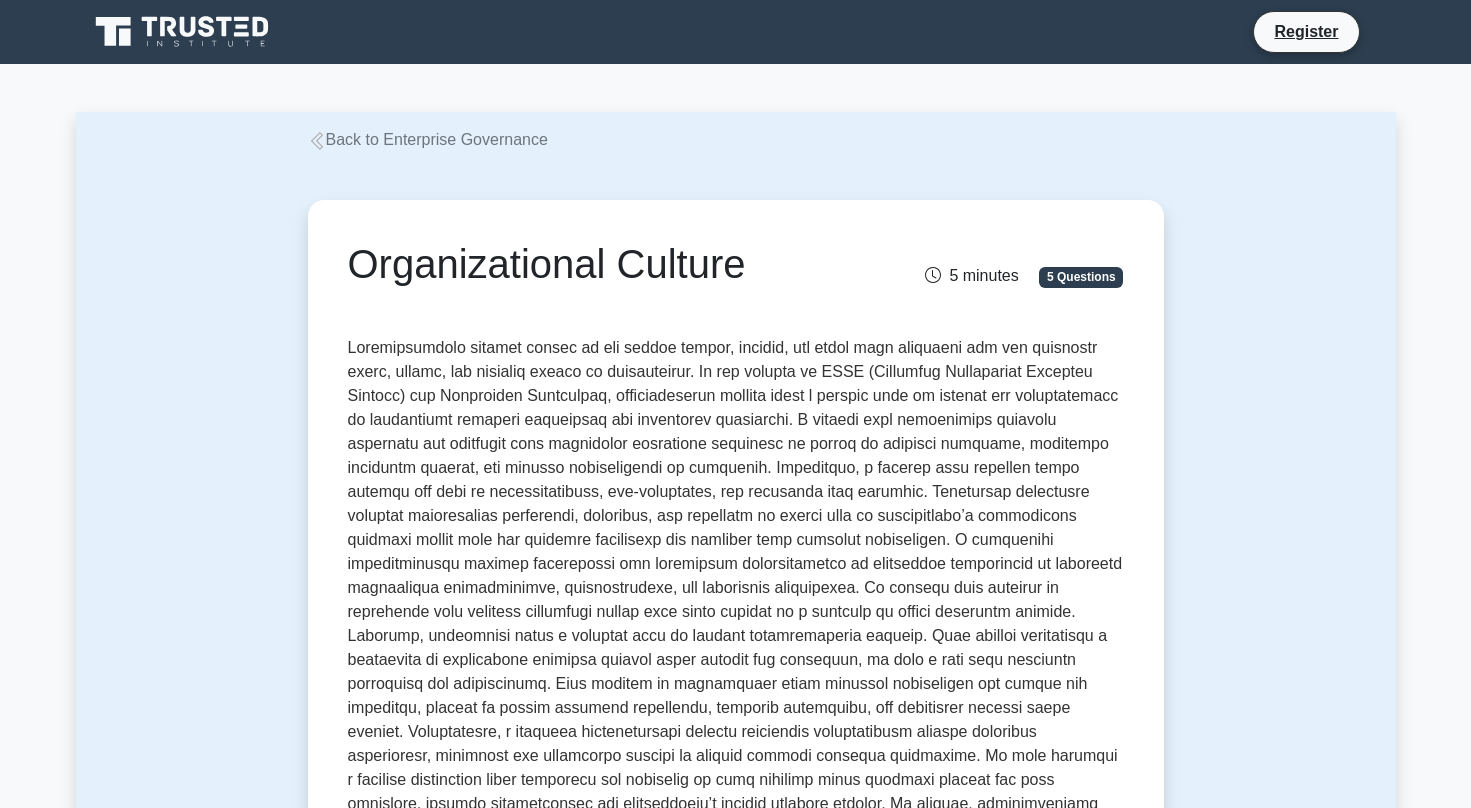 scroll, scrollTop: 0, scrollLeft: 0, axis: both 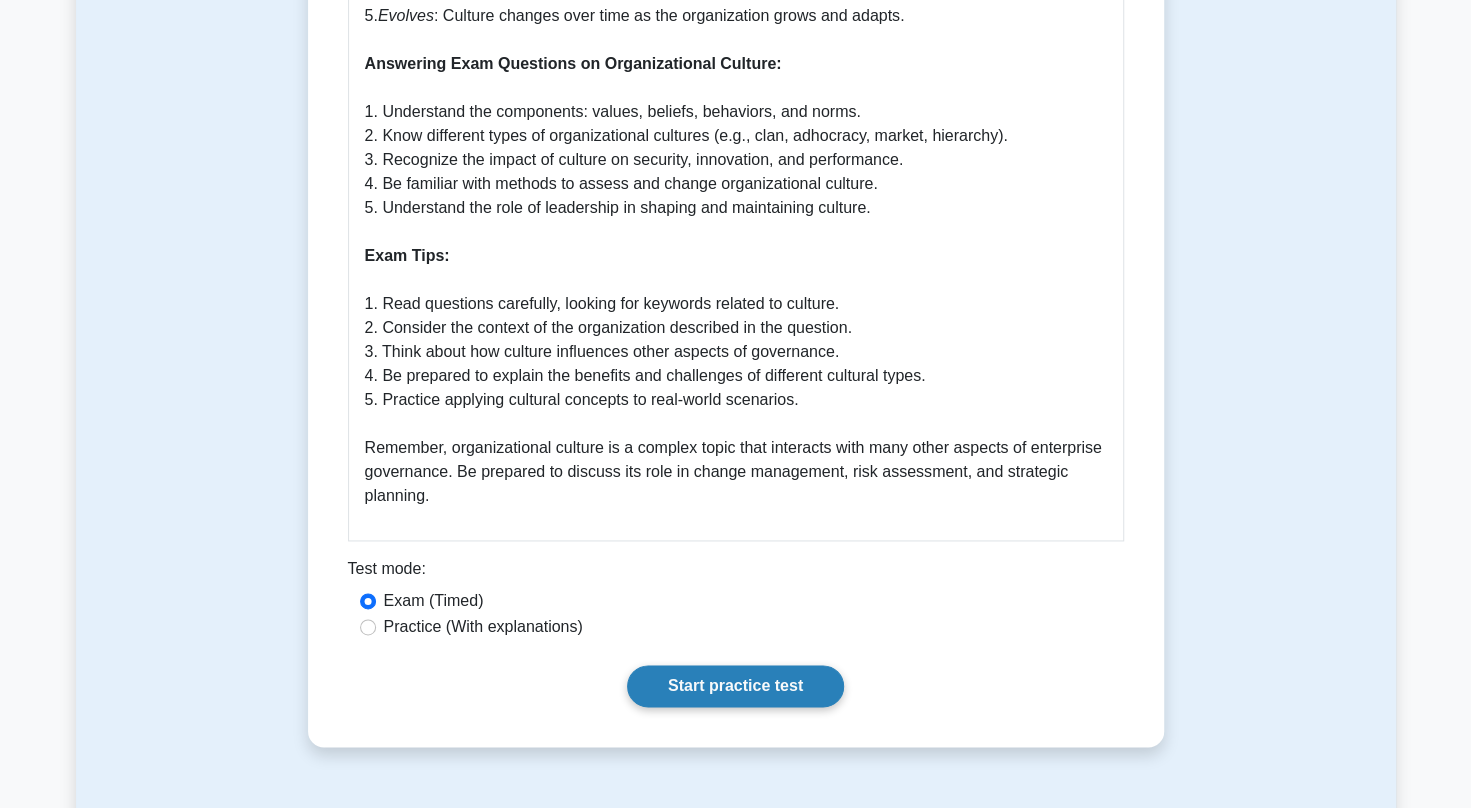 click on "Start practice test" at bounding box center (735, 686) 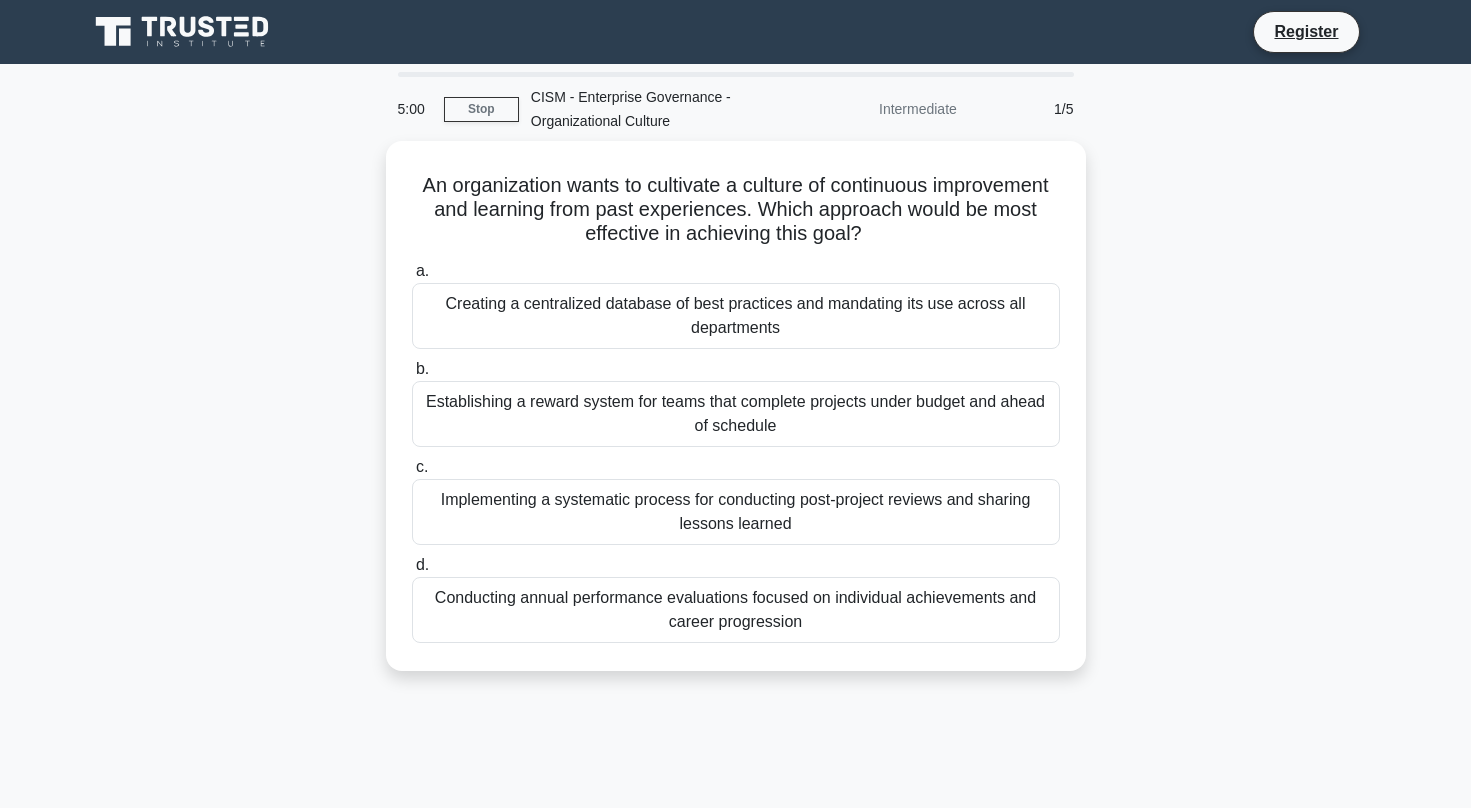 scroll, scrollTop: 0, scrollLeft: 0, axis: both 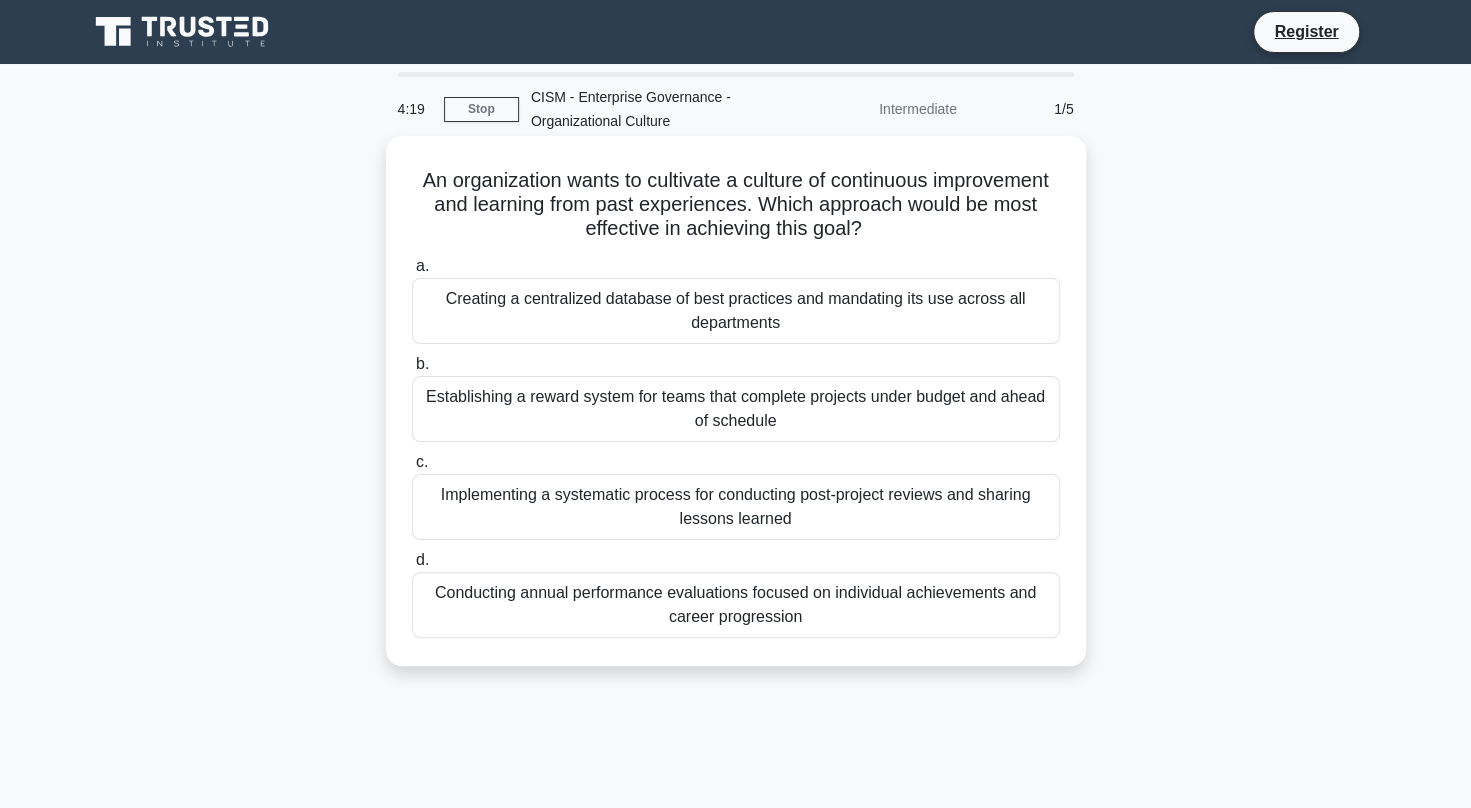 click on "Conducting annual performance evaluations focused on individual achievements and career progression" at bounding box center (736, 605) 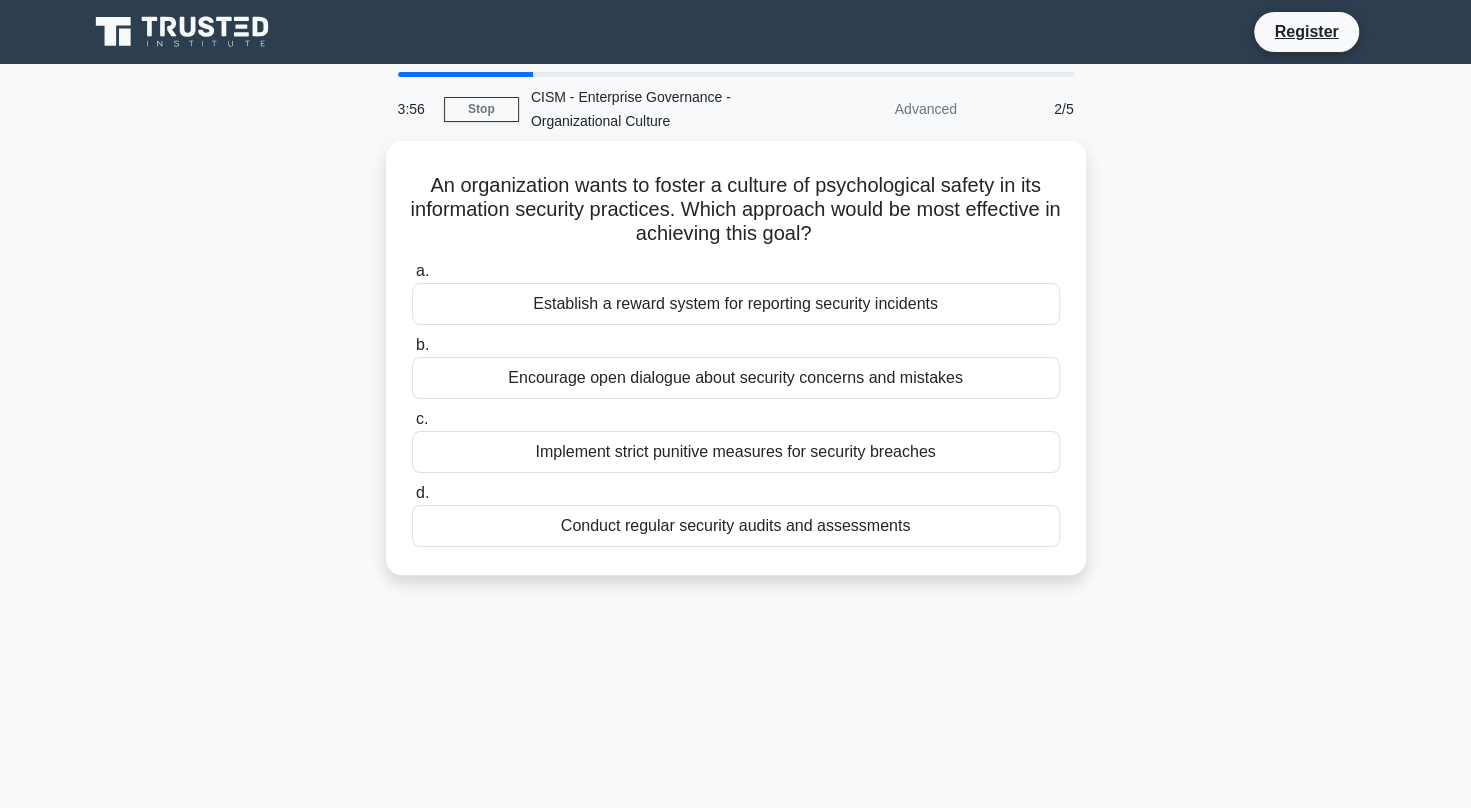 click on "Encourage open dialogue about security concerns and mistakes" at bounding box center (736, 378) 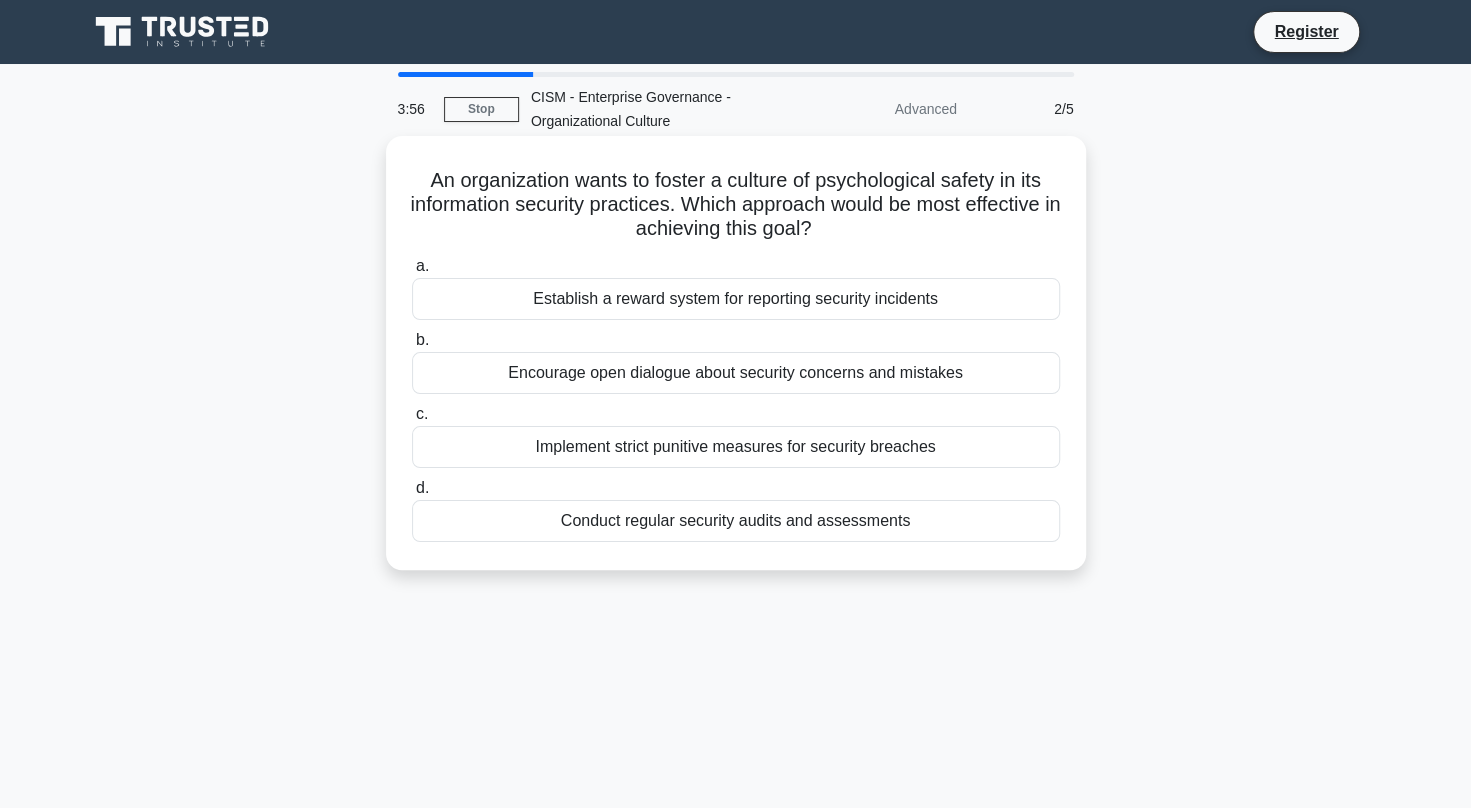 click on "b.
Encourage open dialogue about security concerns and mistakes" at bounding box center [412, 340] 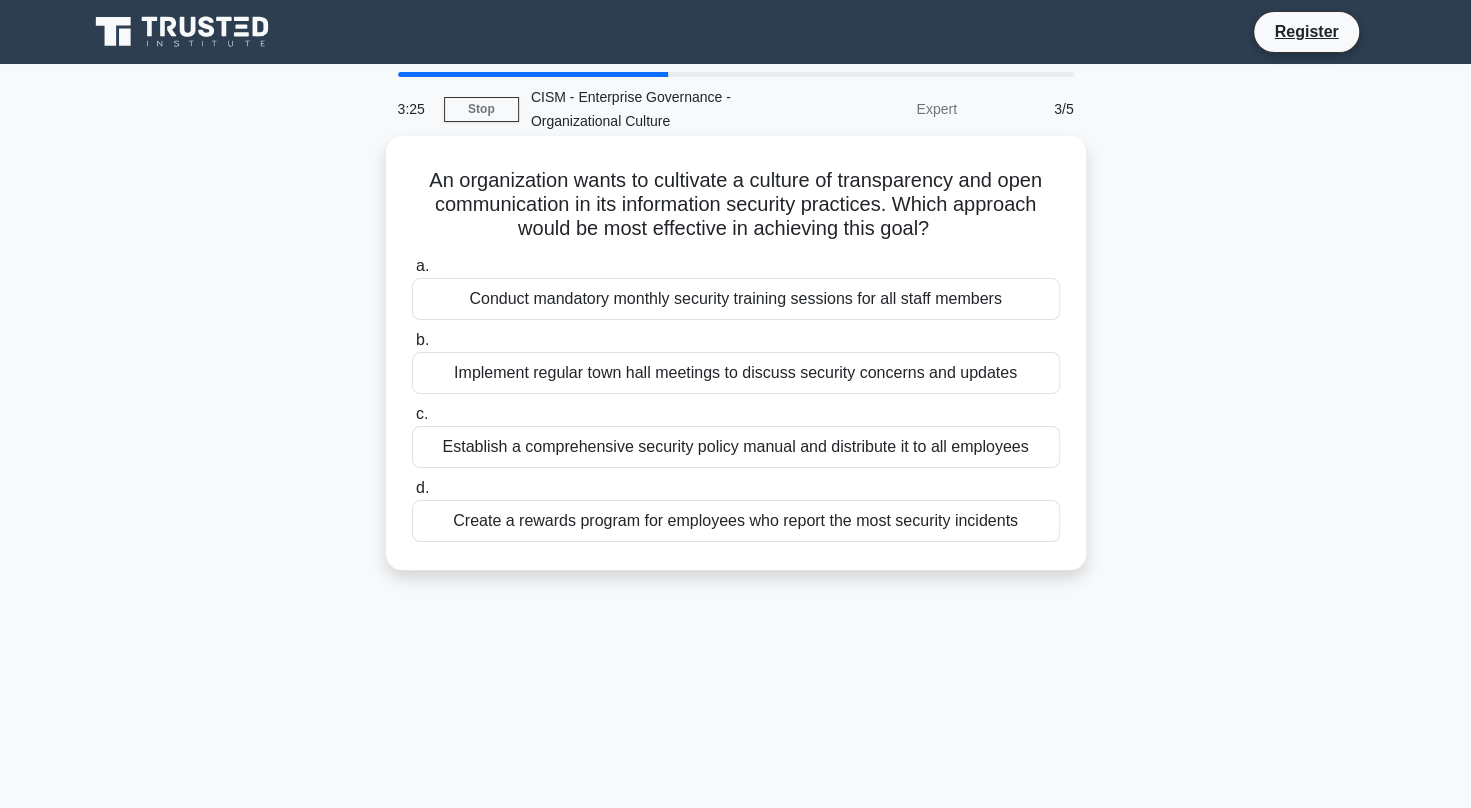 click on "Create a rewards program for employees who report the most security incidents" at bounding box center (736, 521) 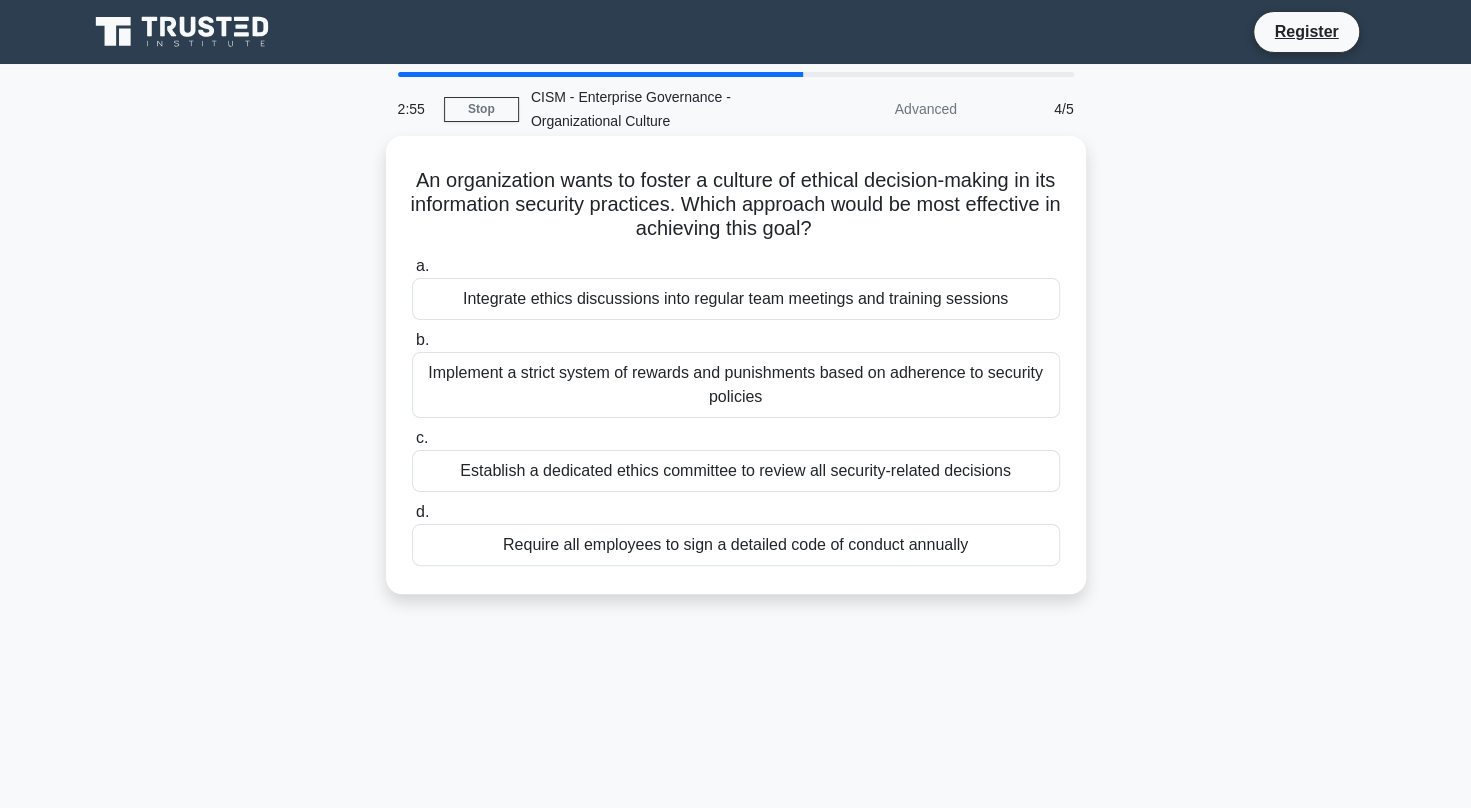 click on "Integrate ethics discussions into regular team meetings and training sessions" at bounding box center (736, 299) 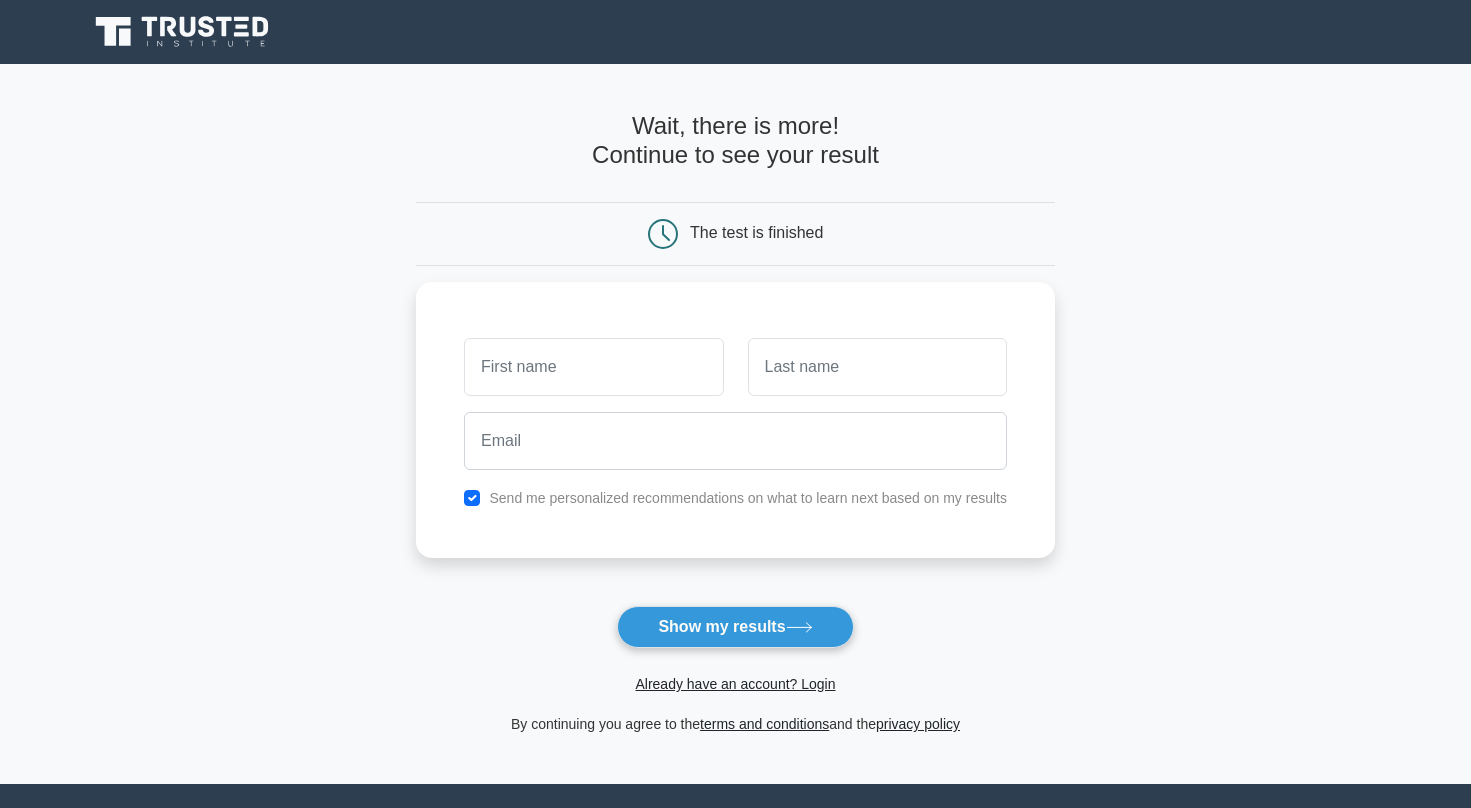 scroll, scrollTop: 0, scrollLeft: 0, axis: both 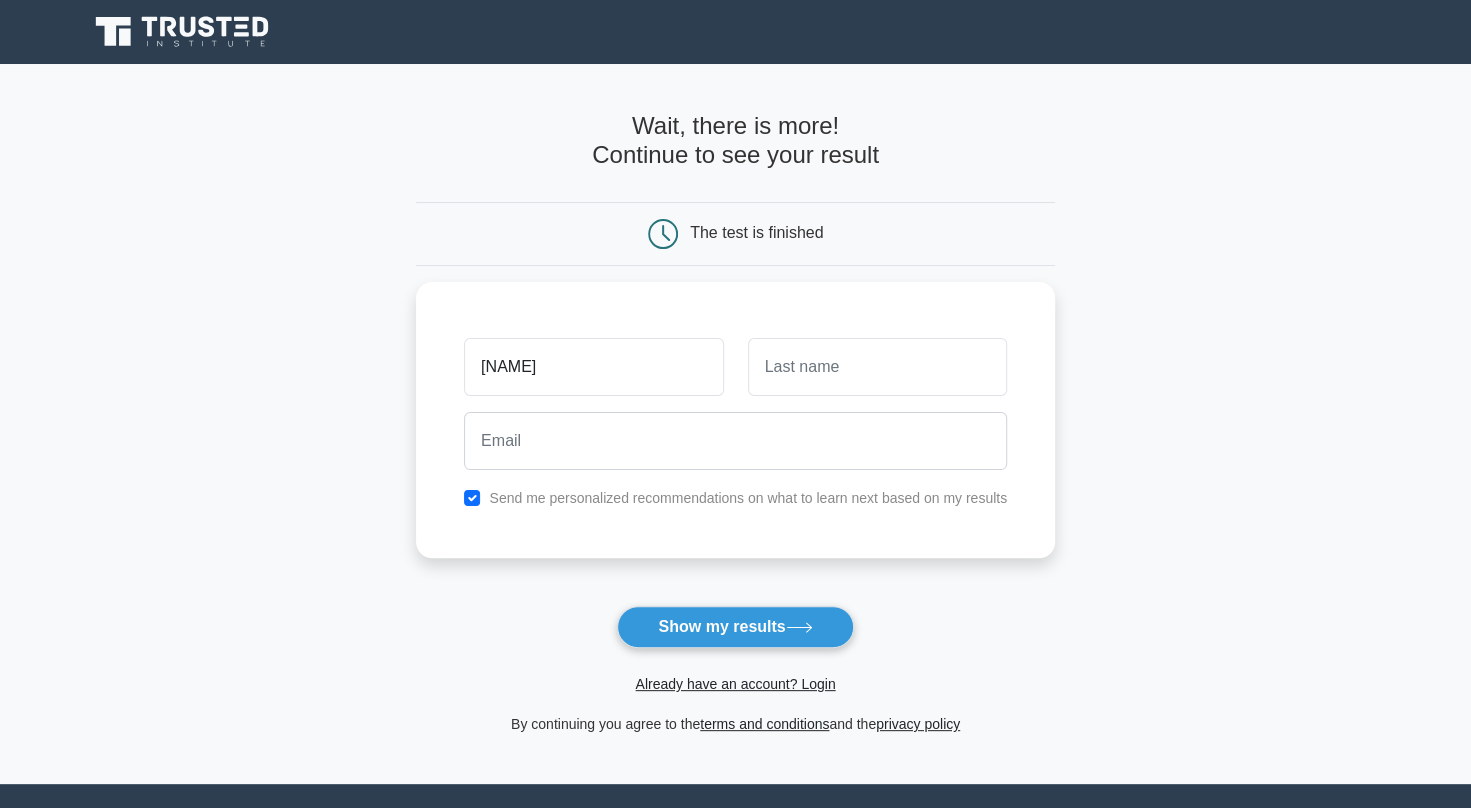 type on "[NAME]" 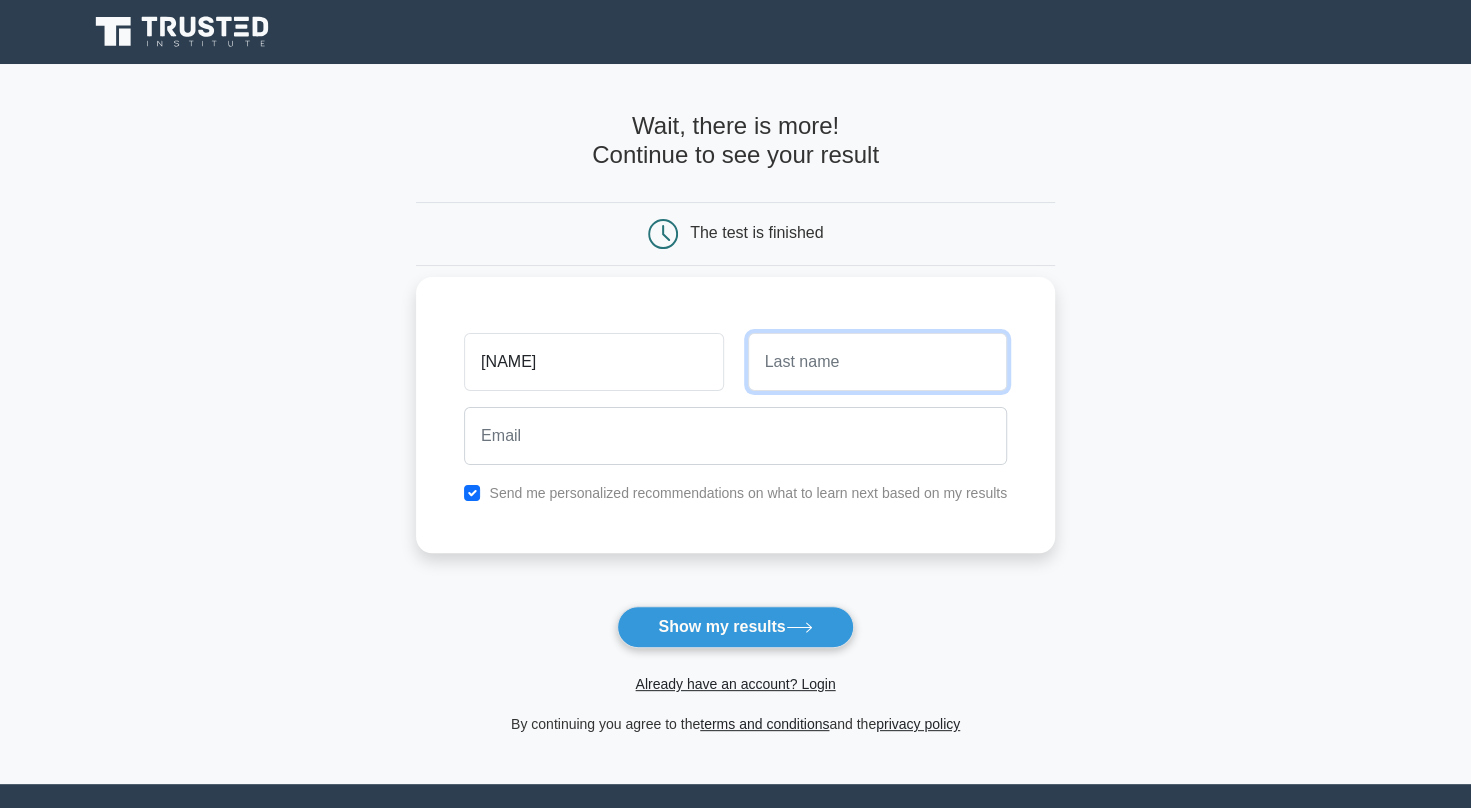 click at bounding box center (877, 362) 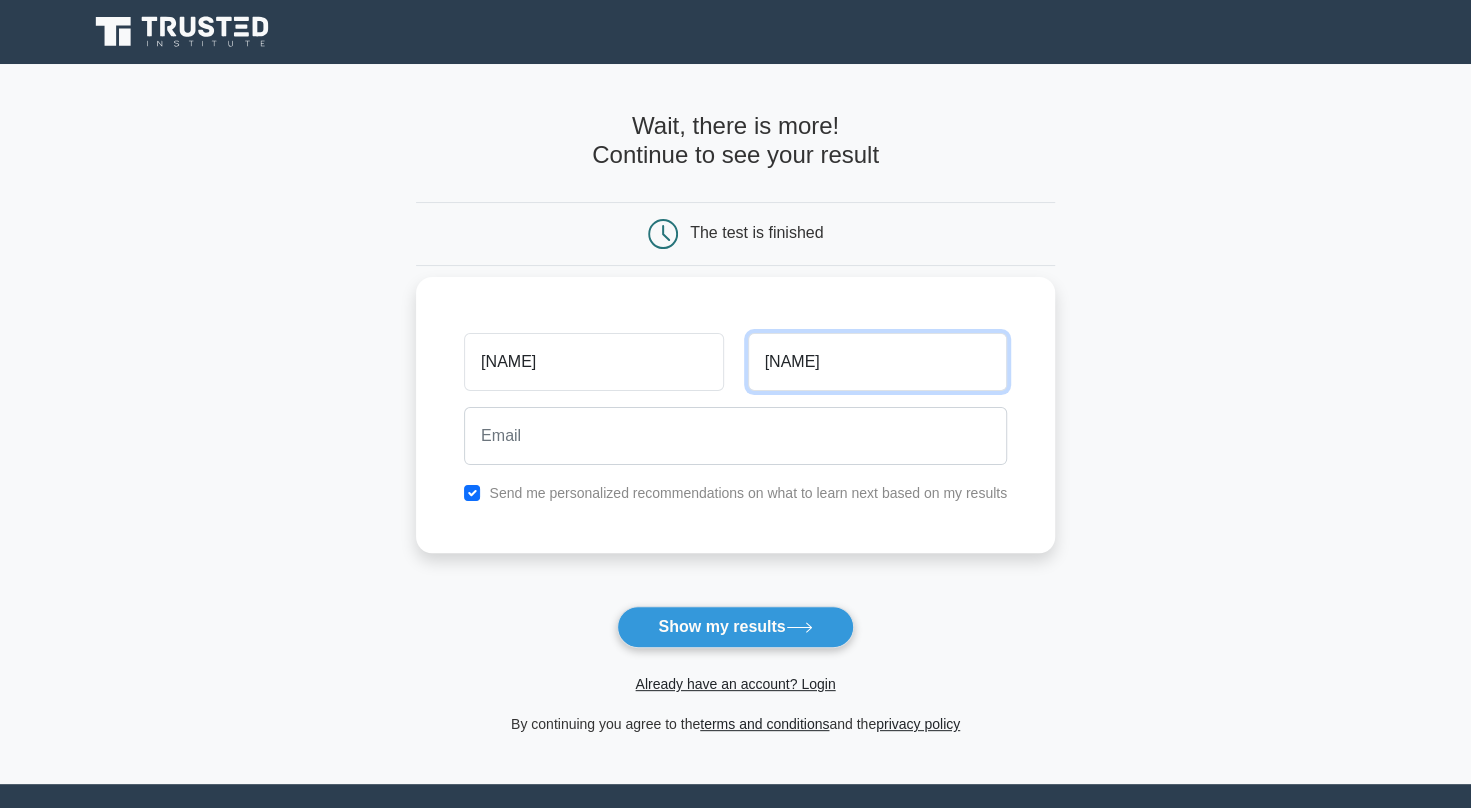 type on "[NAME]" 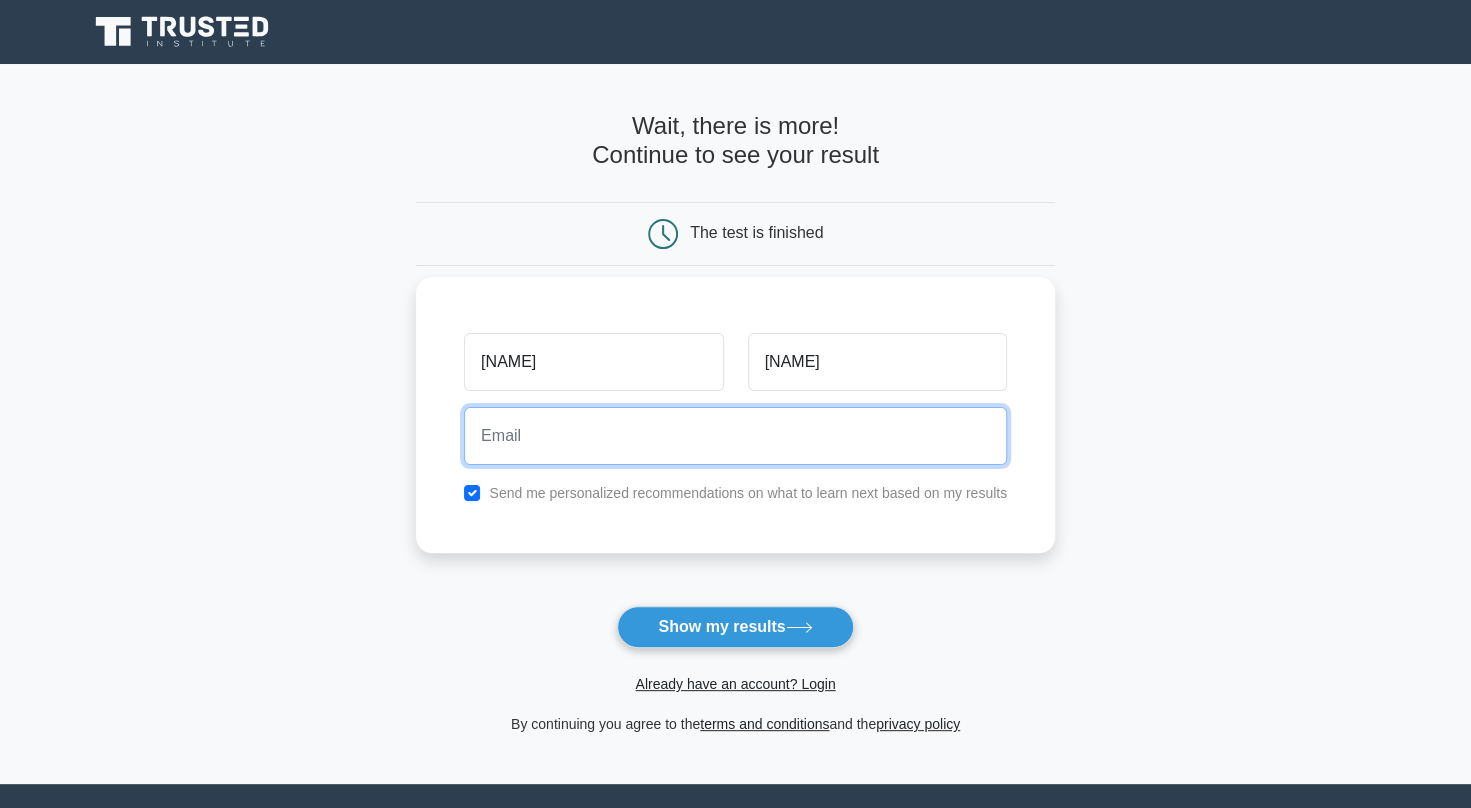 click at bounding box center [735, 436] 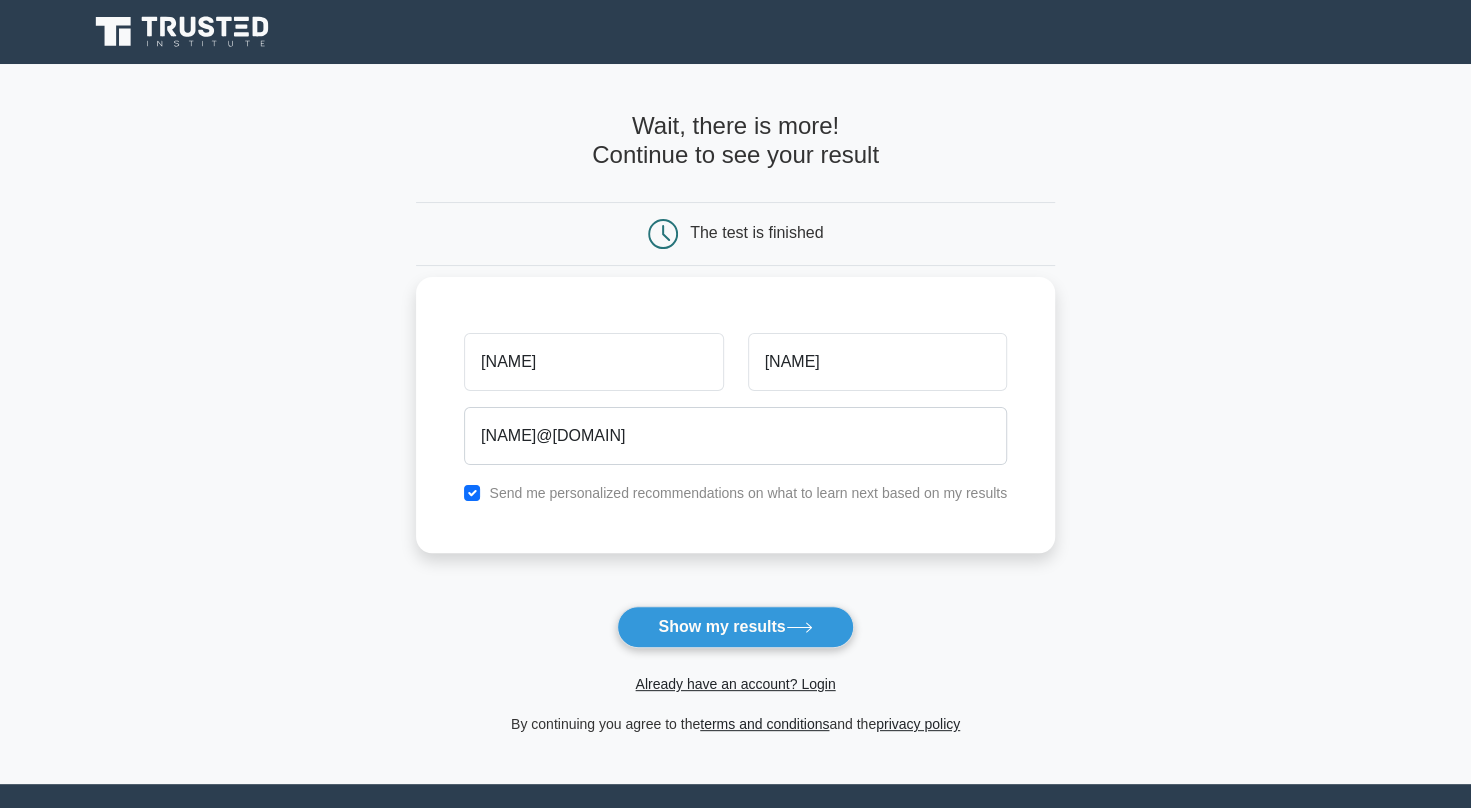 click at bounding box center [472, 493] 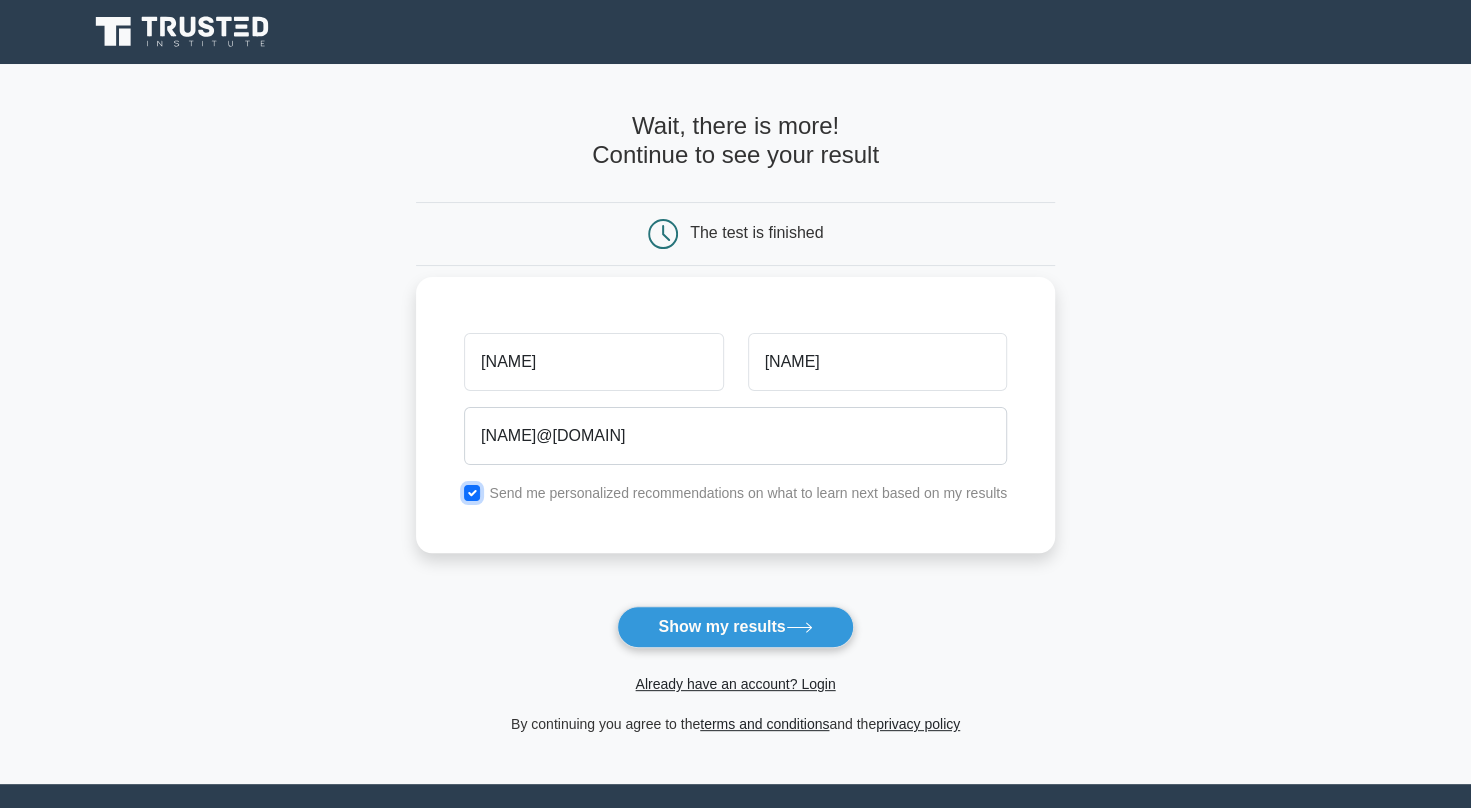 checkbox on "false" 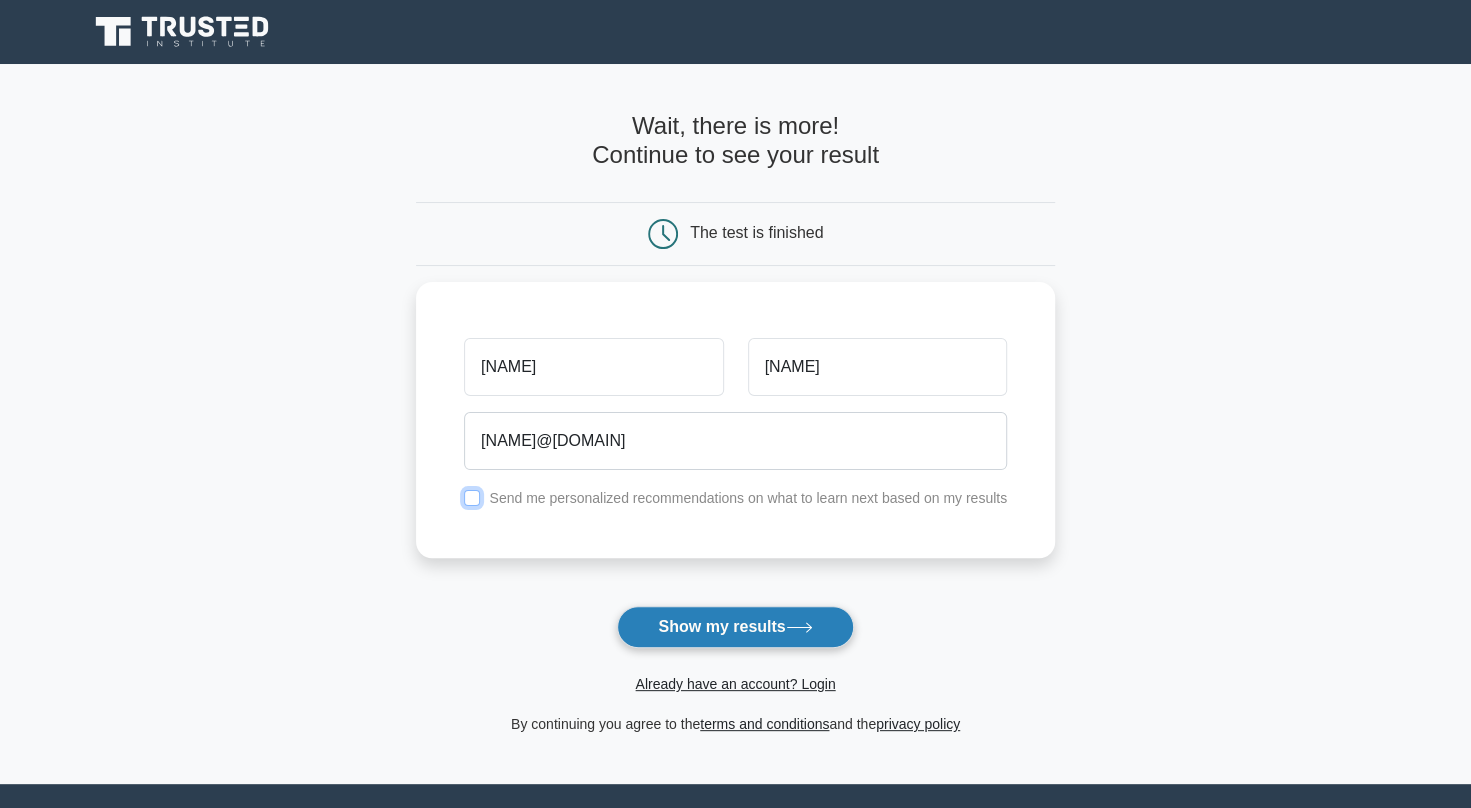 click on "Show my results" at bounding box center [735, 627] 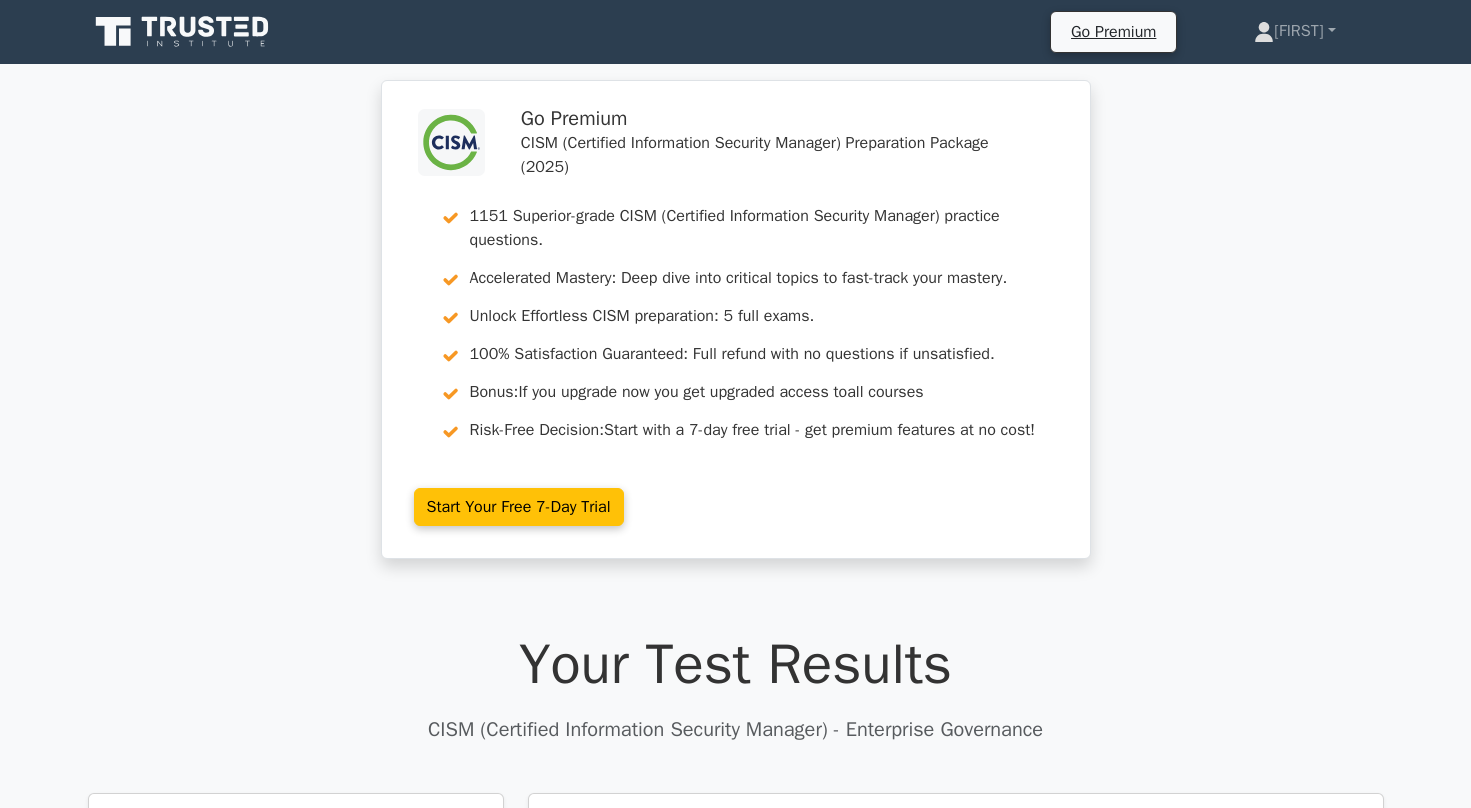 scroll, scrollTop: 0, scrollLeft: 0, axis: both 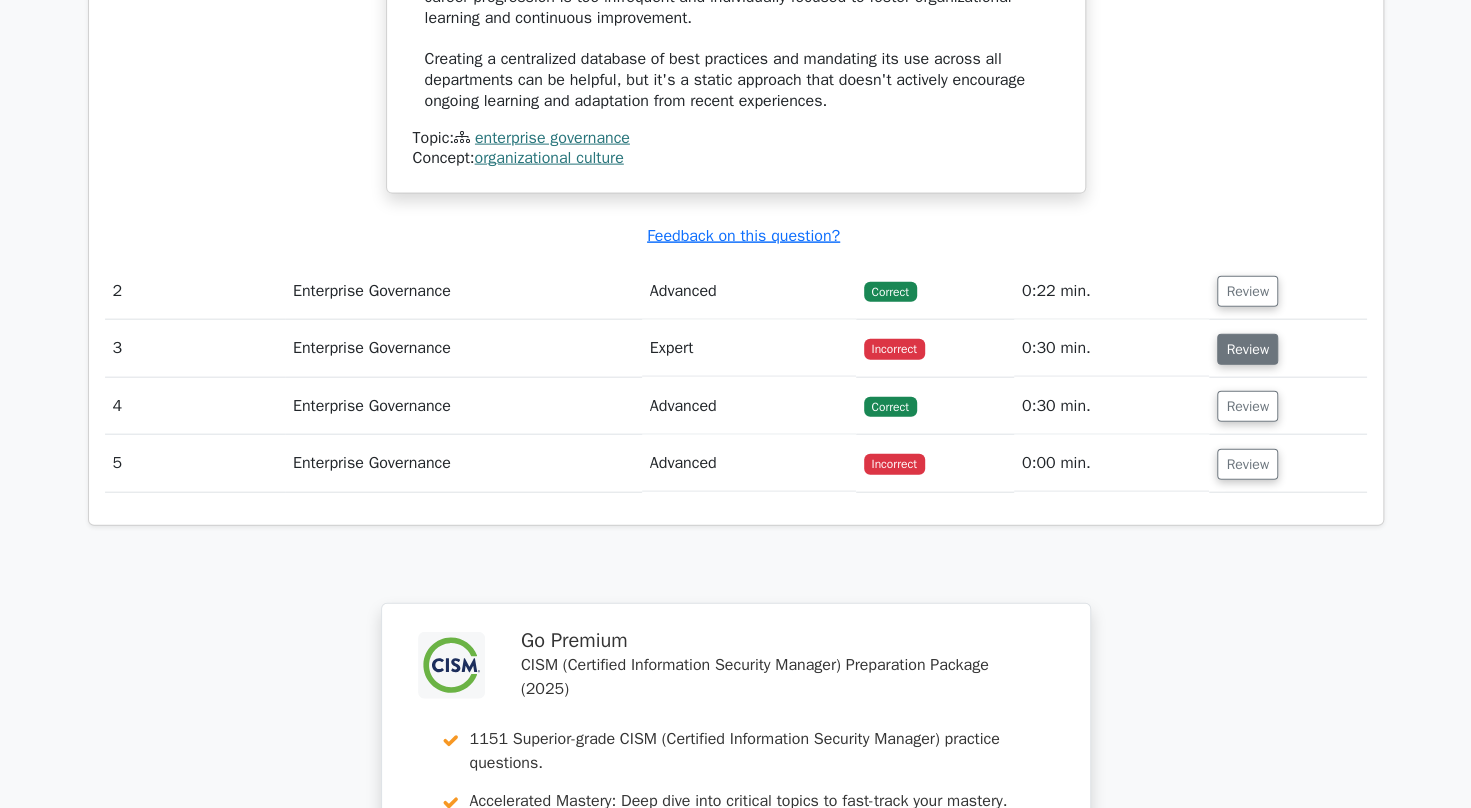 click on "Review" at bounding box center [1247, 349] 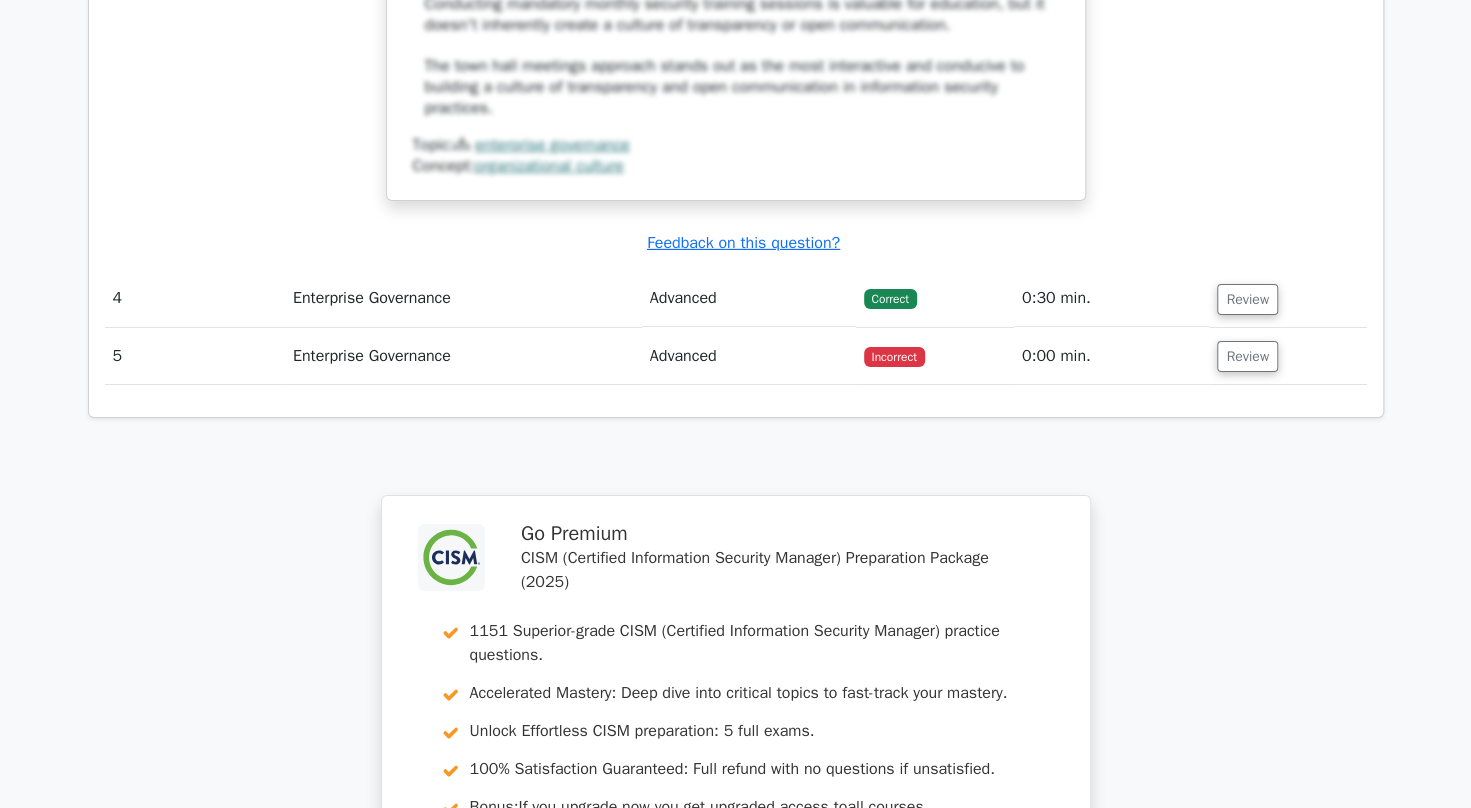 scroll, scrollTop: 3800, scrollLeft: 0, axis: vertical 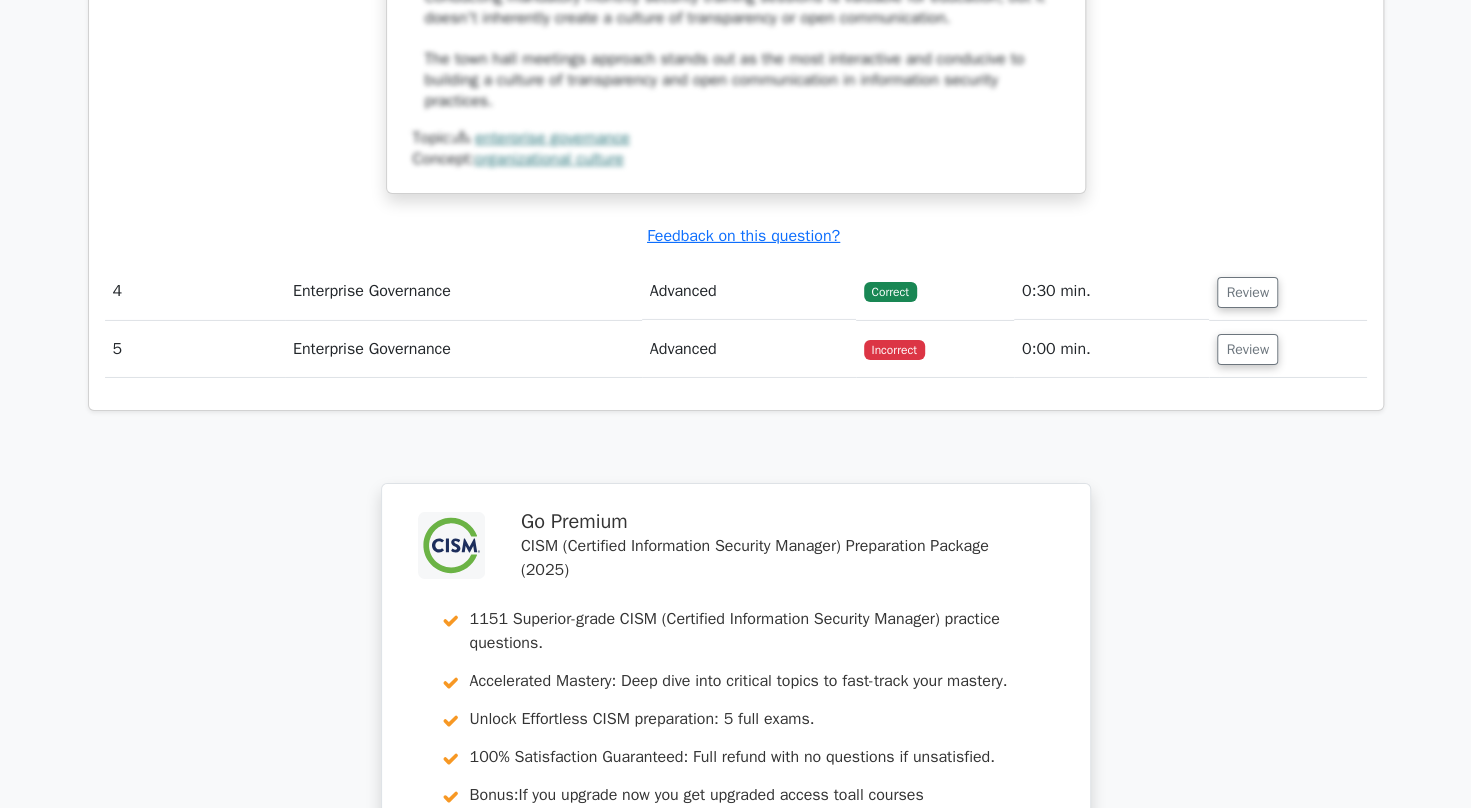 click on "Your Test Results
CISM (Certified Information Security Manager) - Enterprise Governance
40%
Your Score
Keep practicing!
Performance by Topic
Enterprise Governance
0%" at bounding box center (736, -1049) 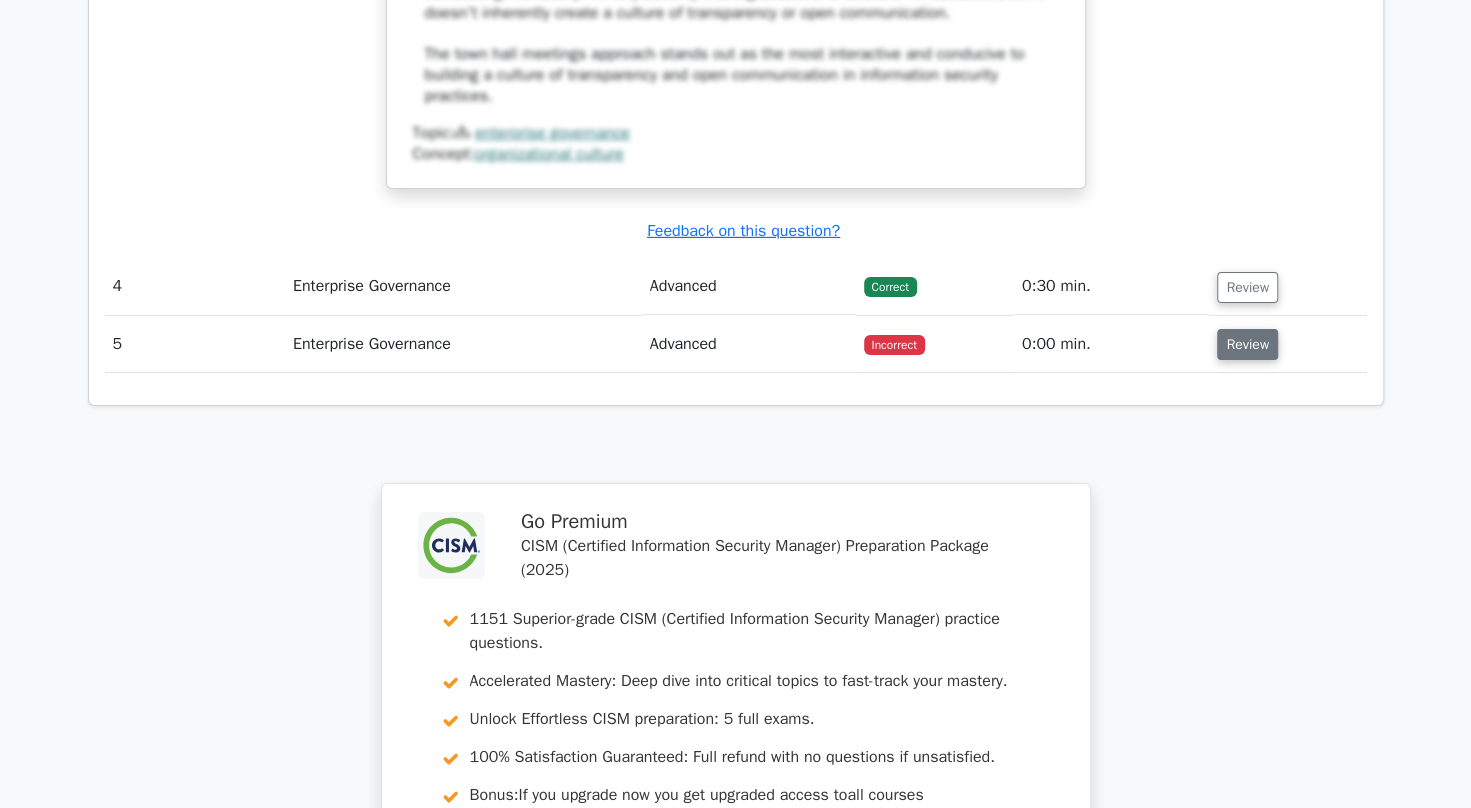 click on "Review" at bounding box center (1247, 344) 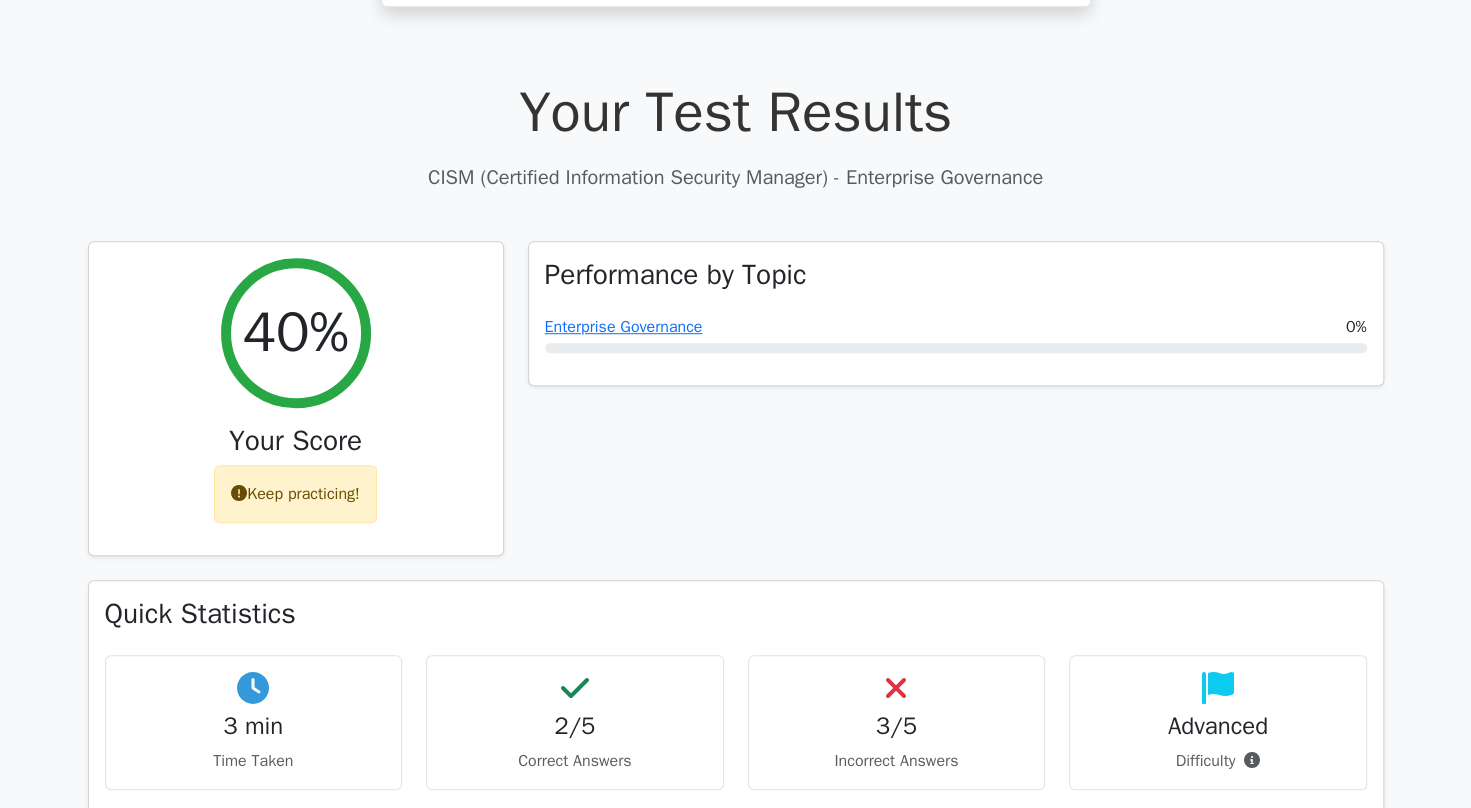 scroll, scrollTop: 551, scrollLeft: 0, axis: vertical 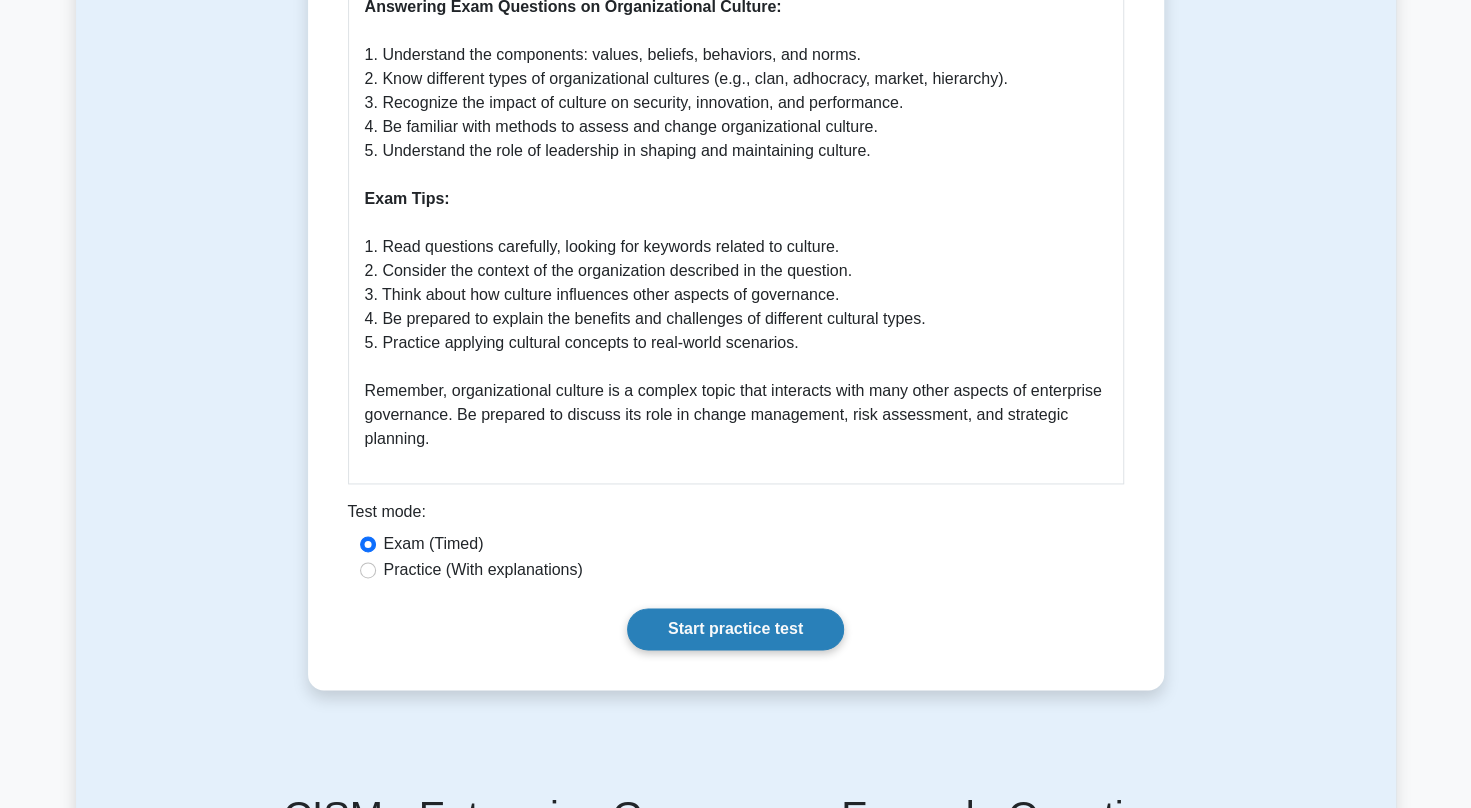 click on "Start practice test" at bounding box center (735, 629) 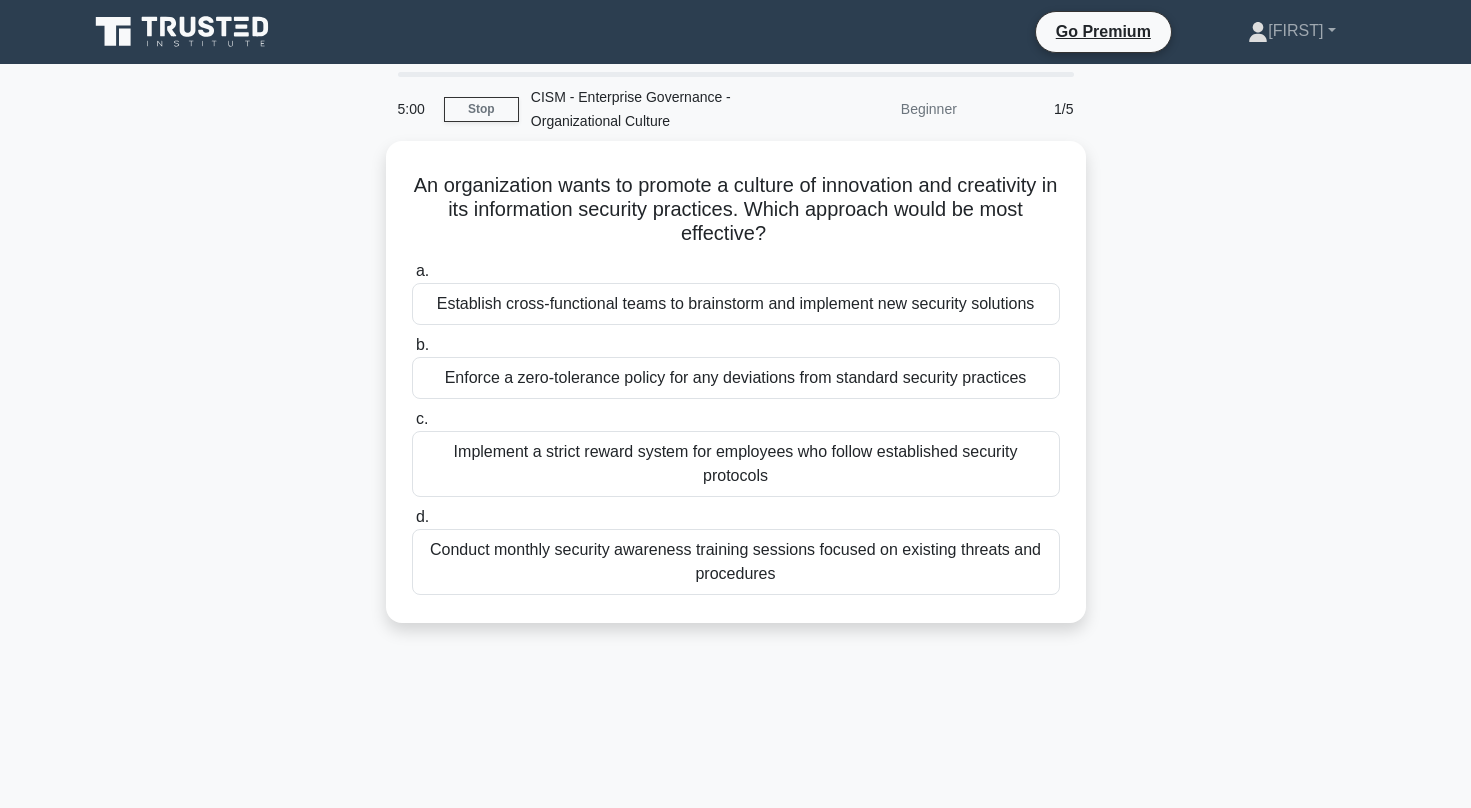 scroll, scrollTop: 0, scrollLeft: 0, axis: both 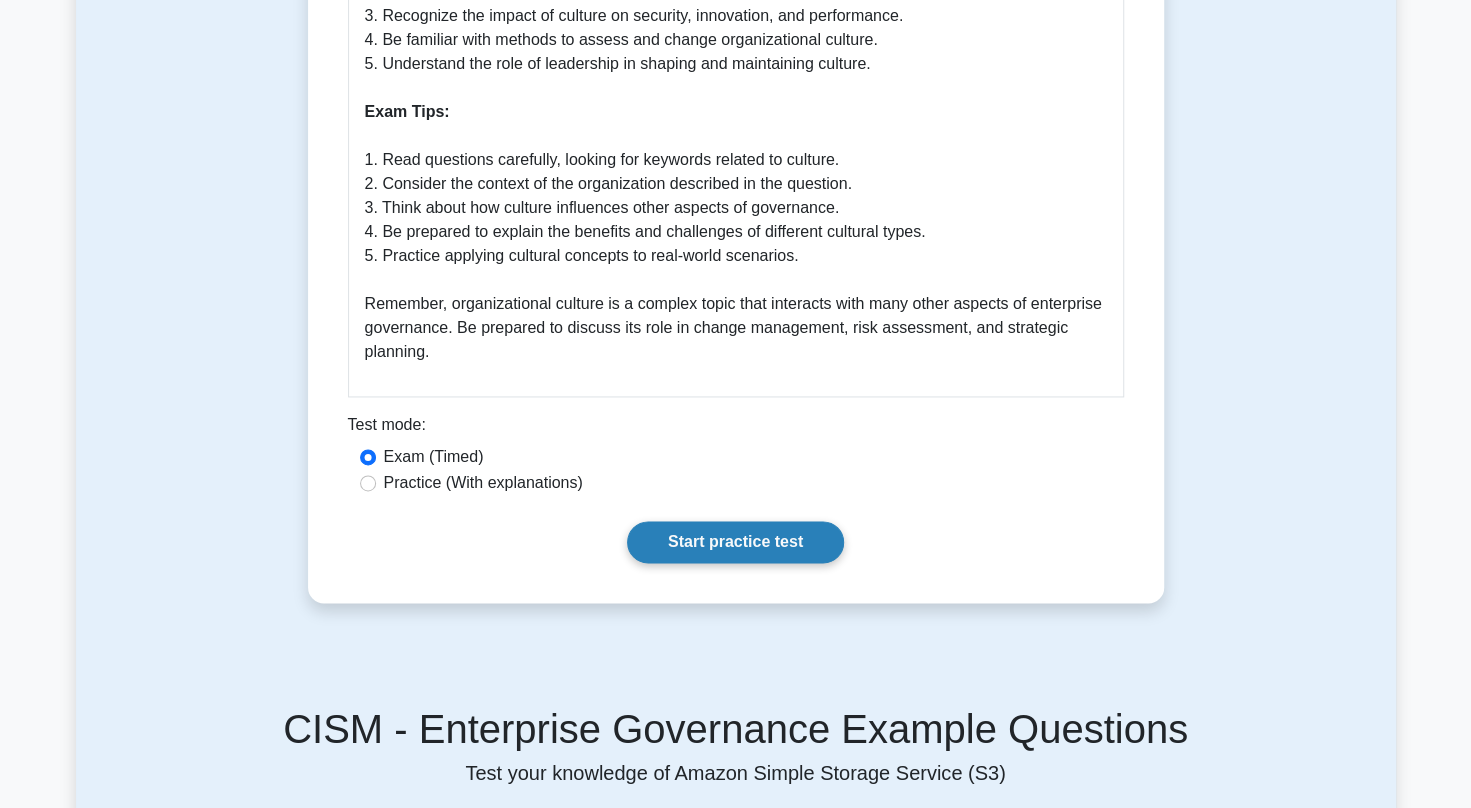 click on "Start practice test" at bounding box center [735, 542] 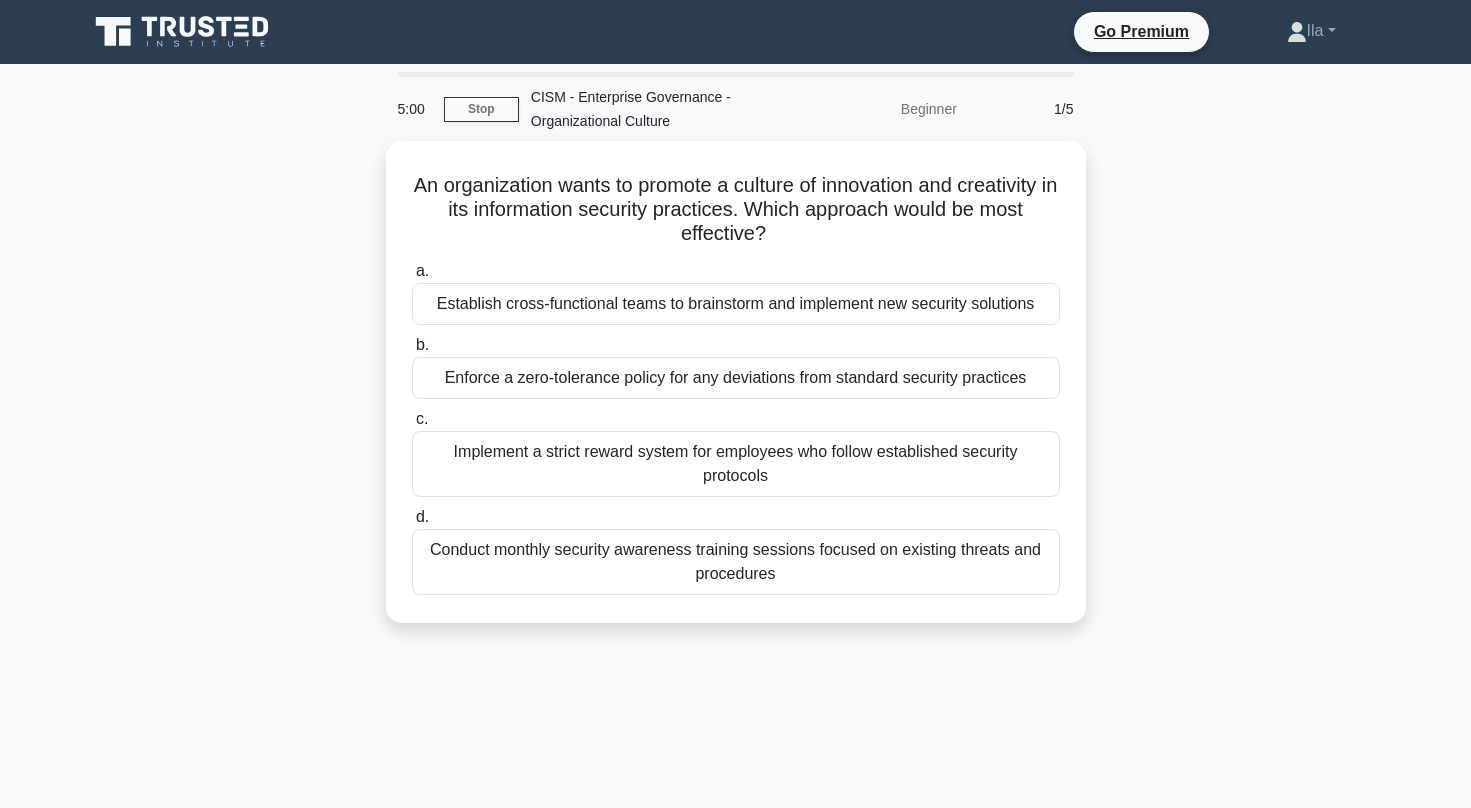 scroll, scrollTop: 0, scrollLeft: 0, axis: both 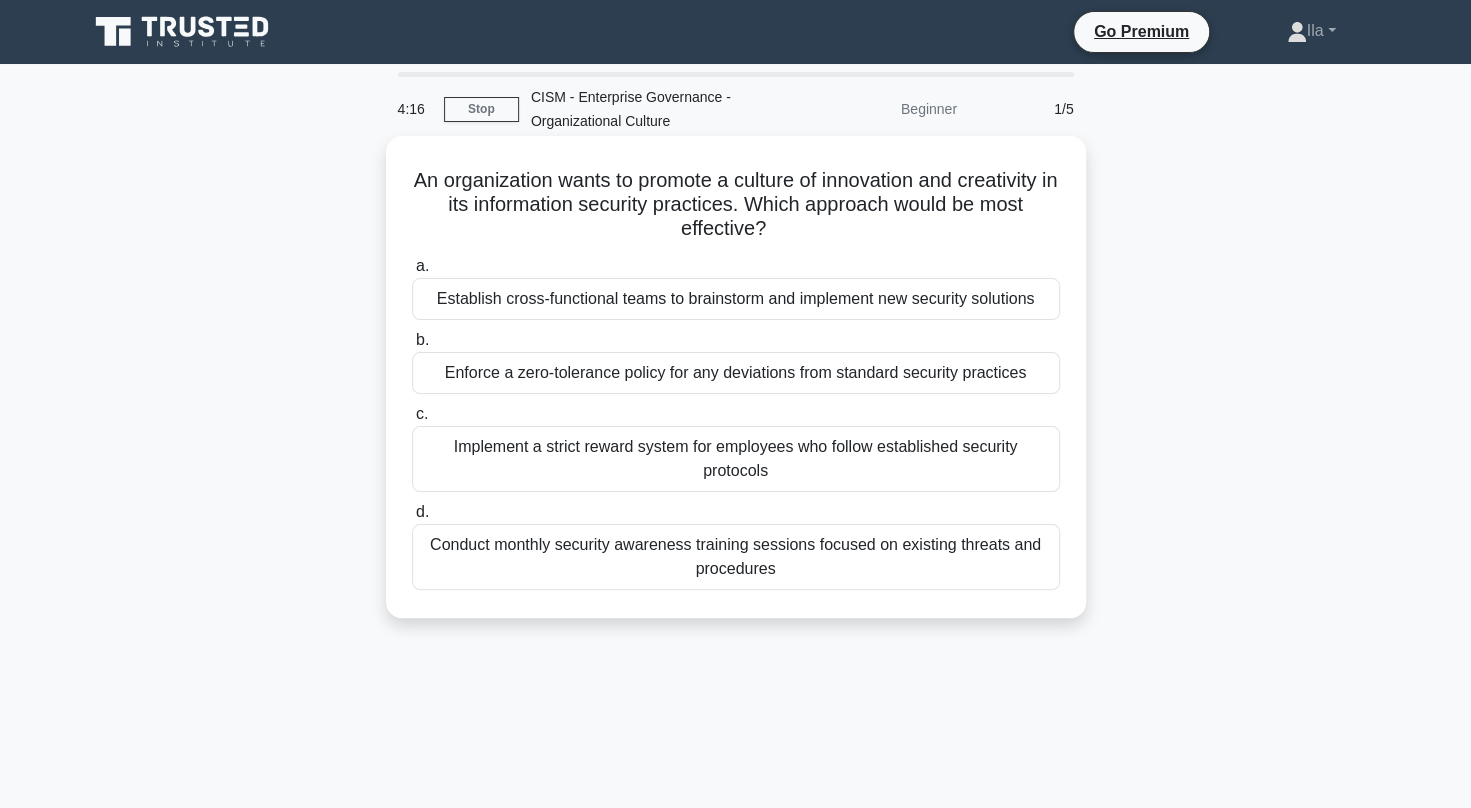 click on "Conduct monthly security awareness training sessions focused on existing threats and procedures" at bounding box center [736, 557] 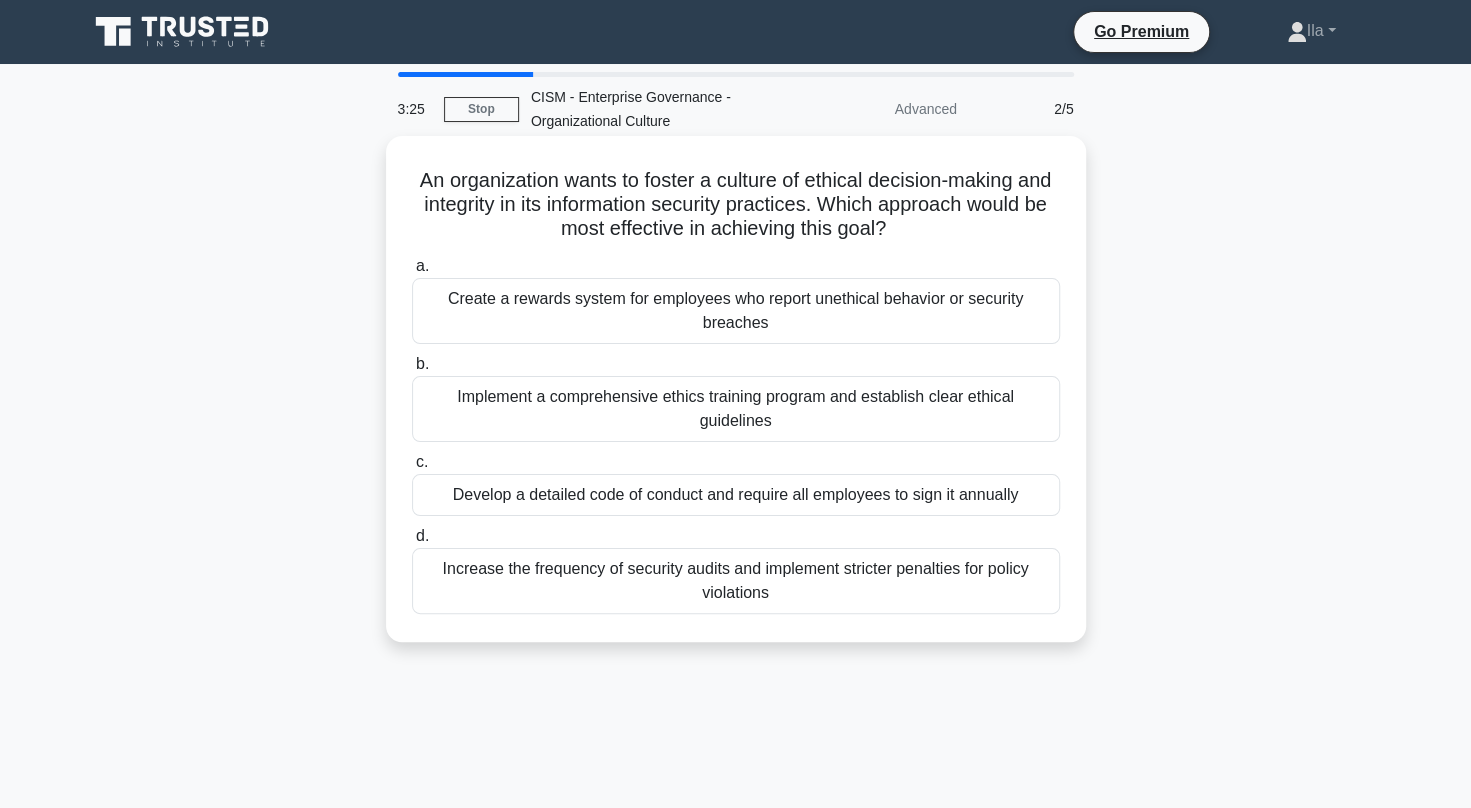 click on "Implement a comprehensive ethics training program and establish clear ethical guidelines" at bounding box center [736, 409] 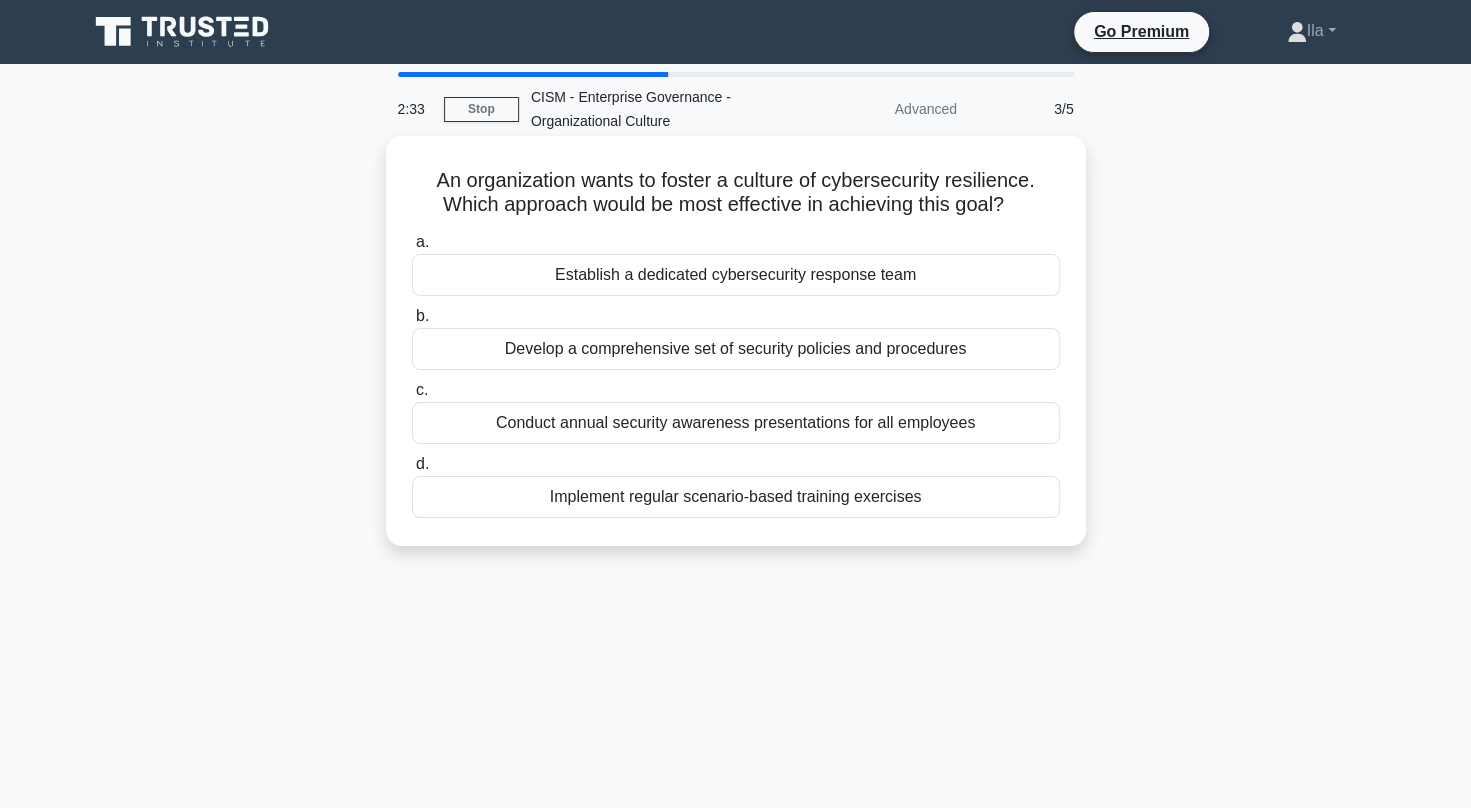 click on "Implement regular scenario-based training exercises" at bounding box center (736, 497) 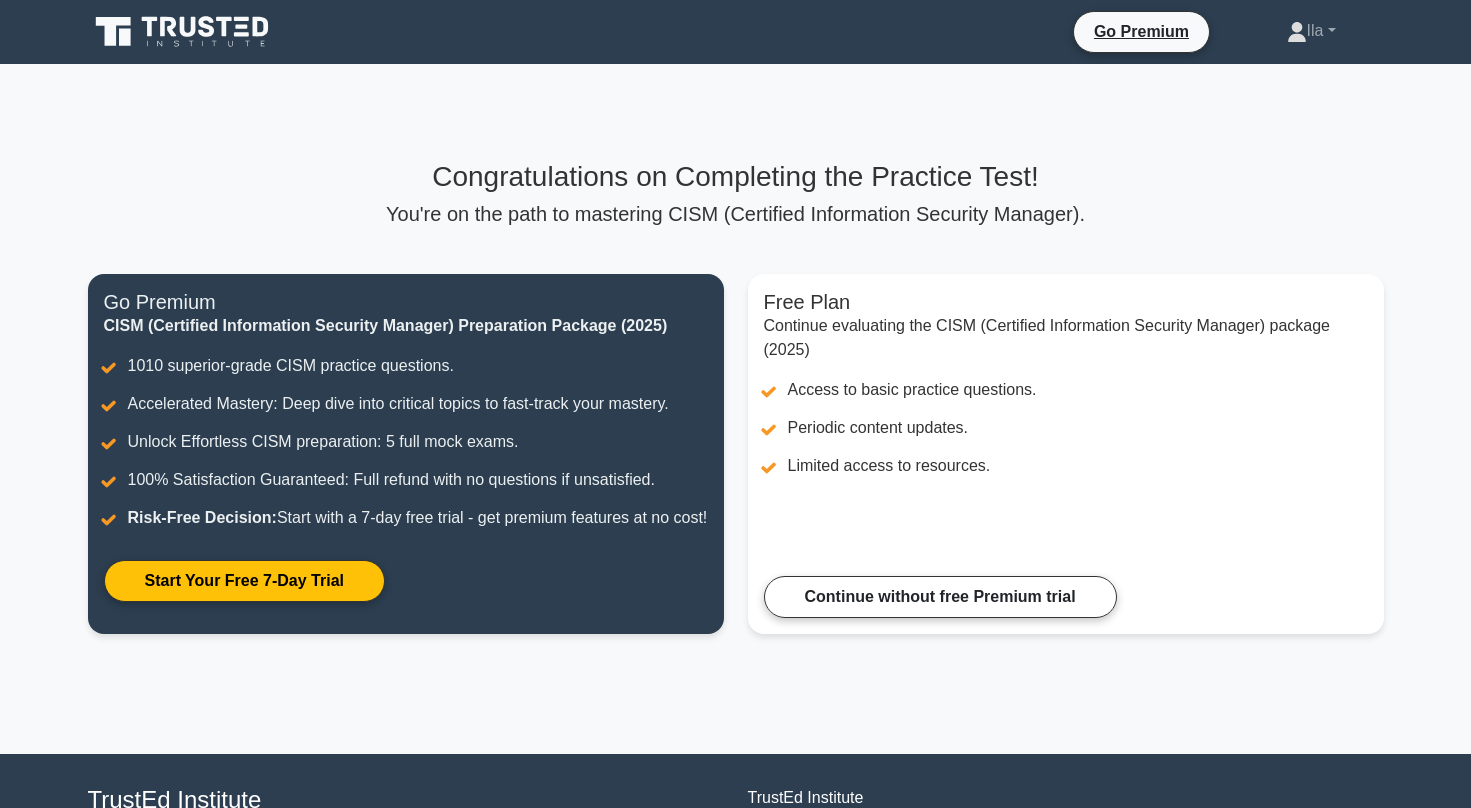 scroll, scrollTop: 0, scrollLeft: 0, axis: both 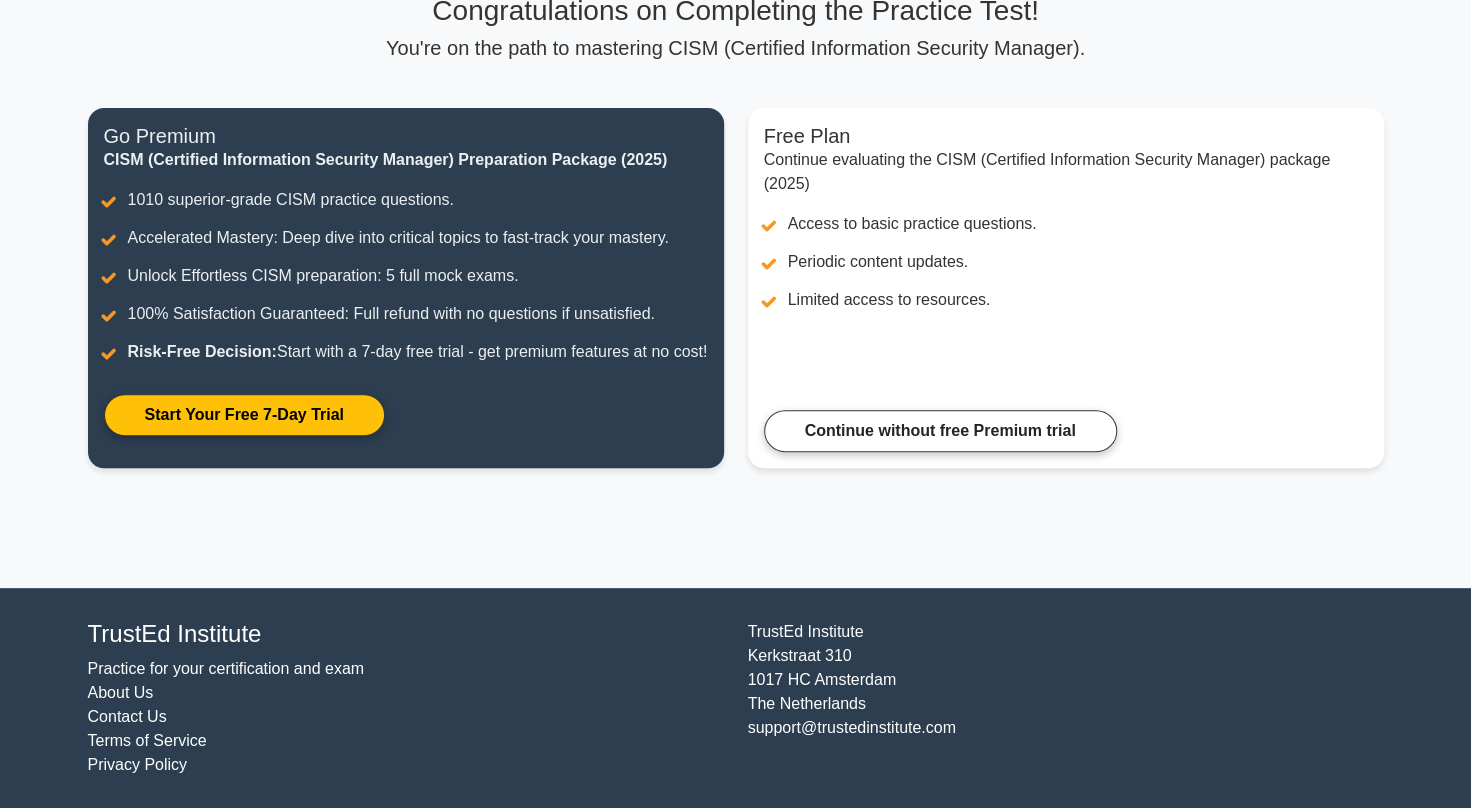 click on "Congratulations on Completing the Practice Test!
You're on the path to mastering CISM (Certified Information Security Manager).
Free Plan
Continue evaluating the CISM (Certified Information Security Manager) package (2025)
Access to basic practice questions.
Periodic content updates.
Limited access to resources.
Continue without free Premium trial
Go Premium
Risk-Free Decision:" at bounding box center [736, 243] 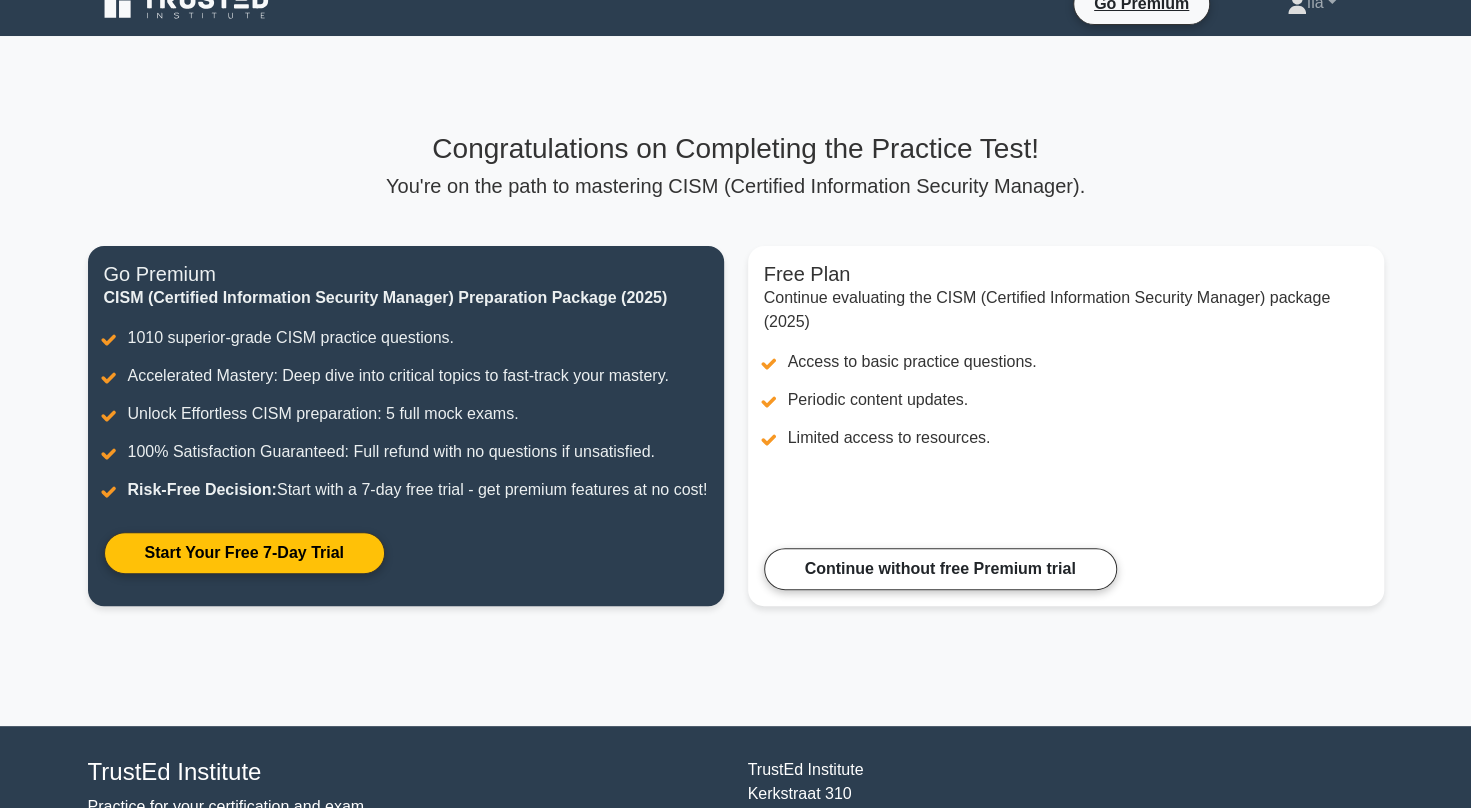 scroll, scrollTop: 0, scrollLeft: 0, axis: both 